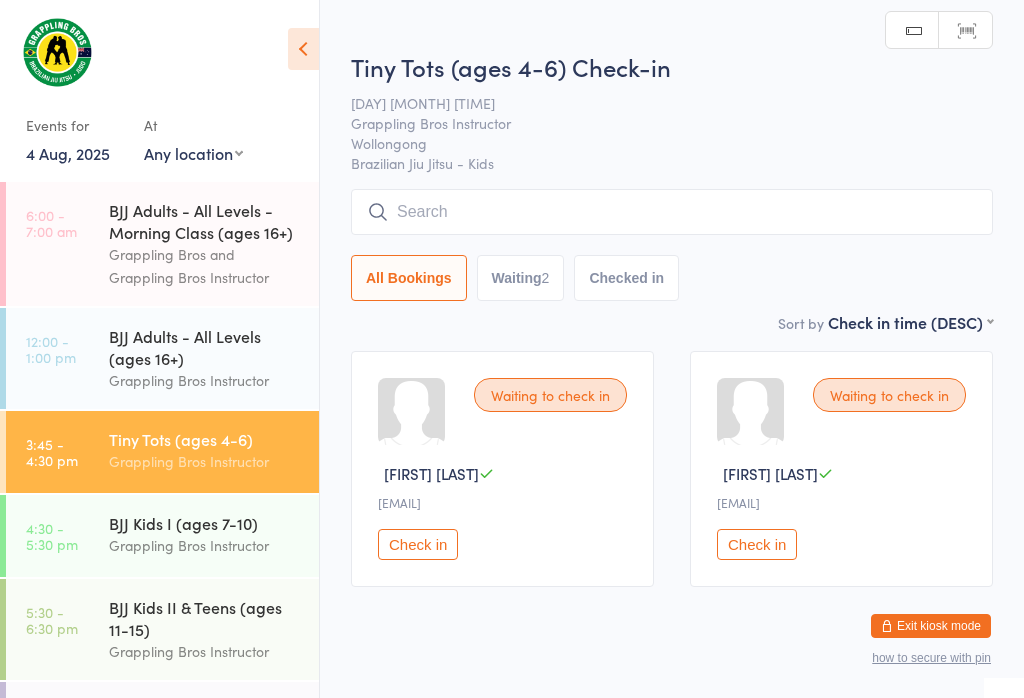 scroll, scrollTop: 0, scrollLeft: 0, axis: both 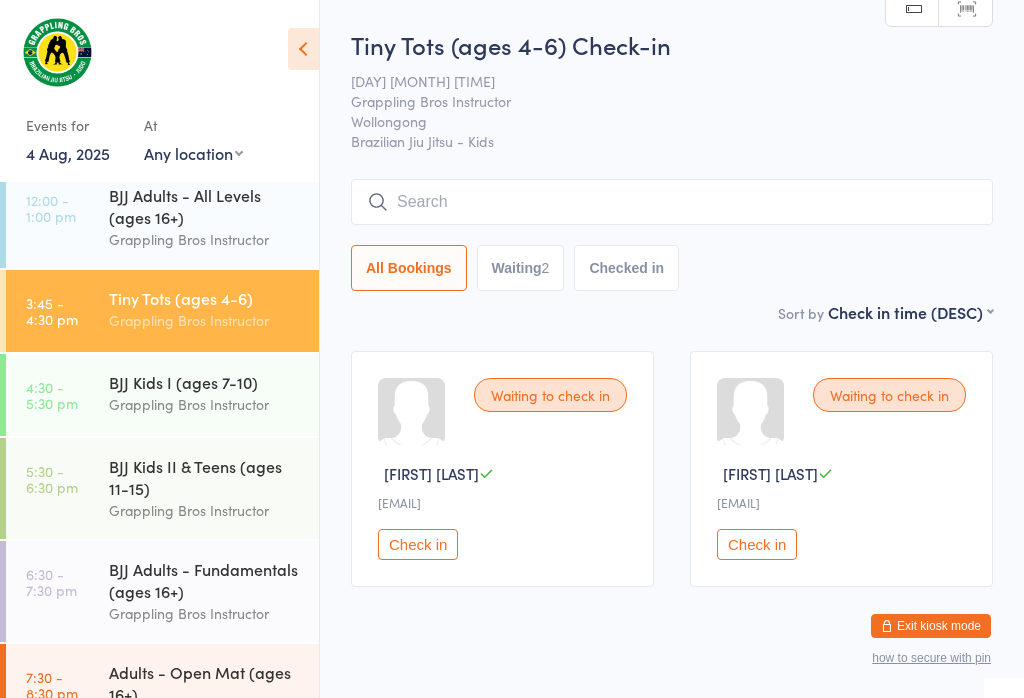 click at bounding box center (672, 202) 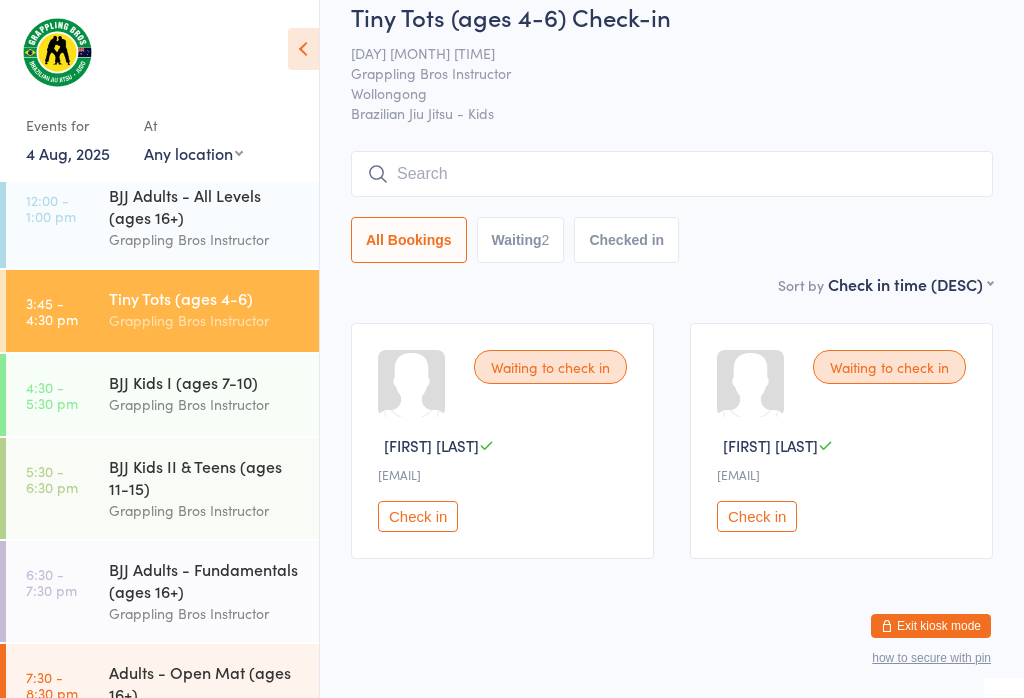 scroll, scrollTop: 181, scrollLeft: 0, axis: vertical 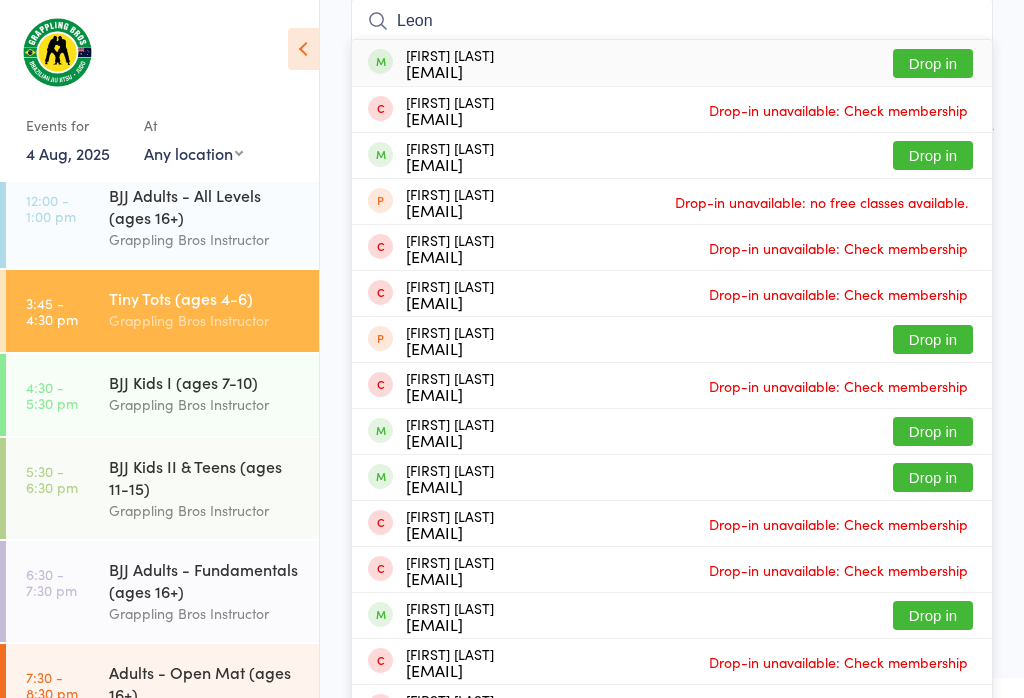 type on "Leon" 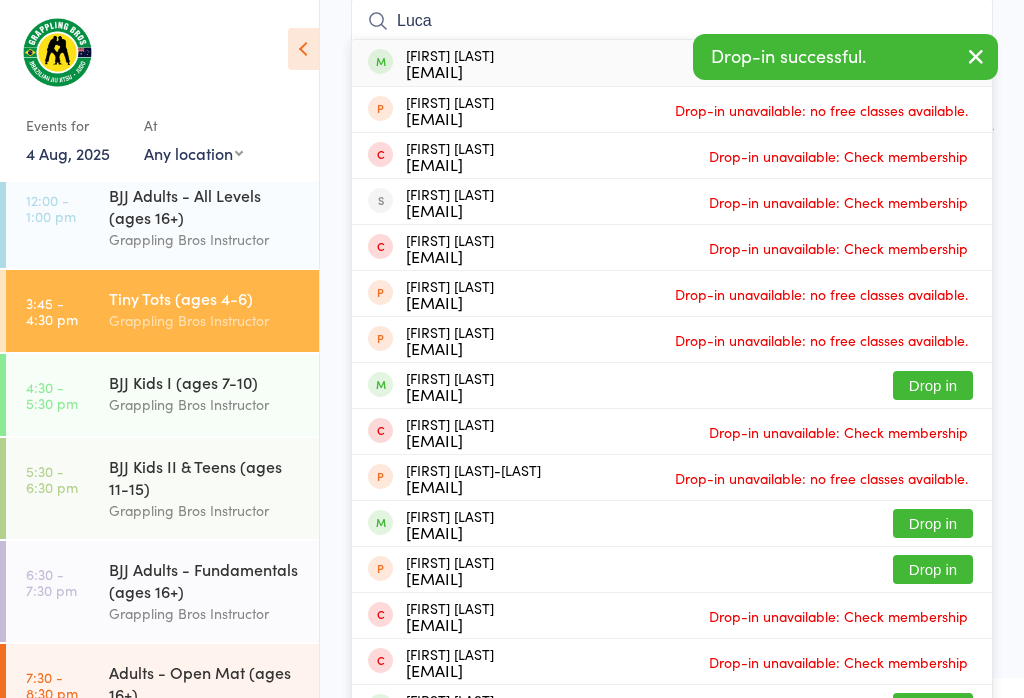 type on "Luca" 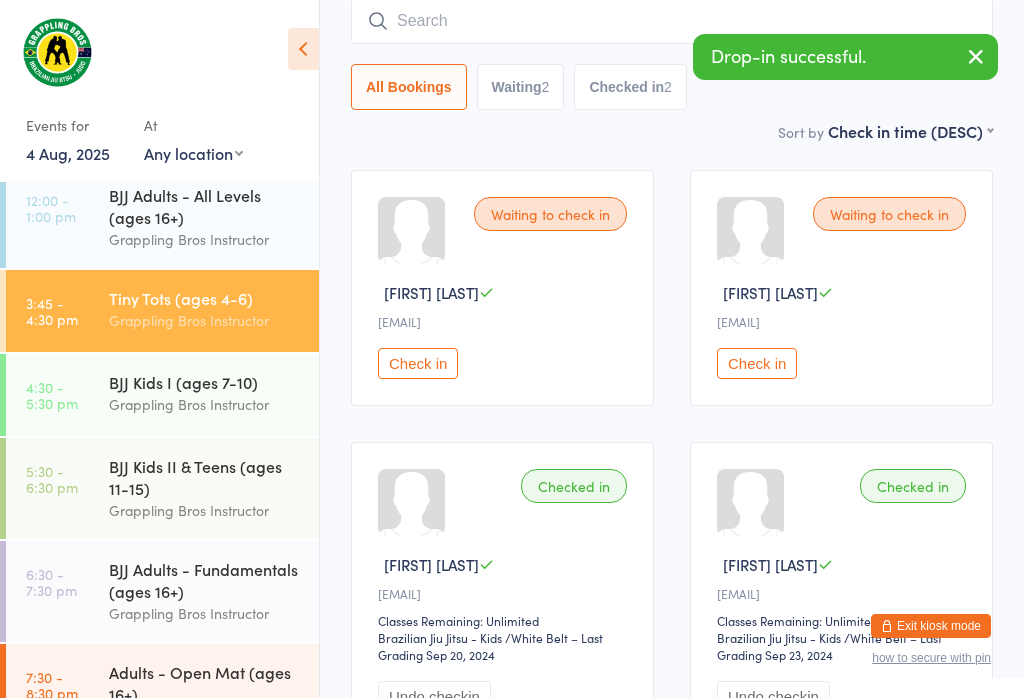 click on "4:30 - 5:30 pm BJJ Kids I (ages 7-10) Grappling Bros Instructor" at bounding box center (162, 395) 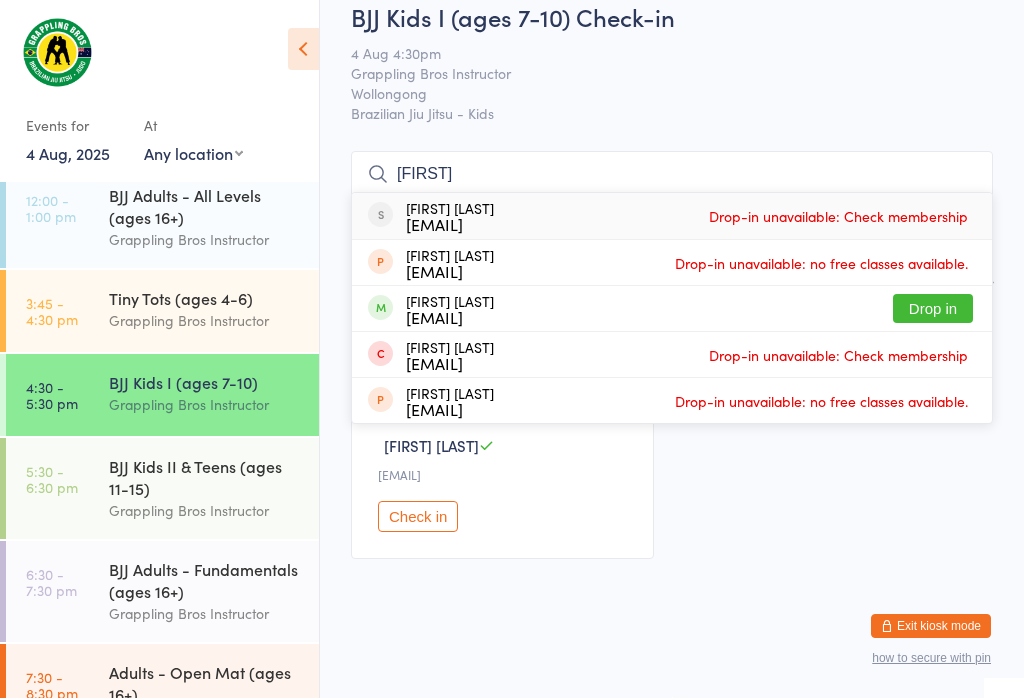 type on "[FIRST]" 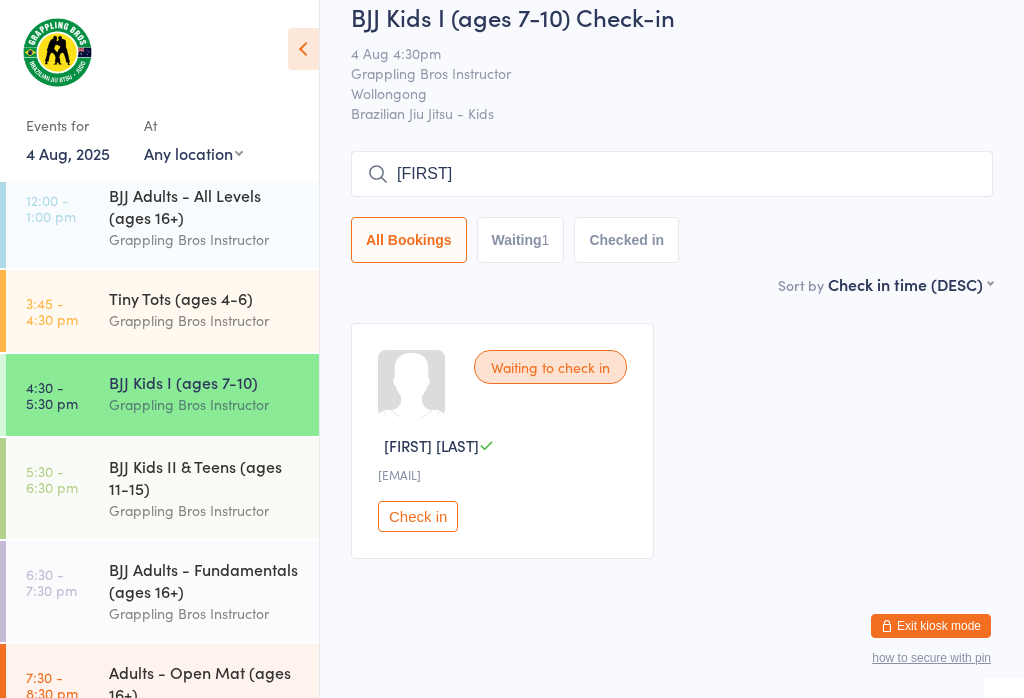 type 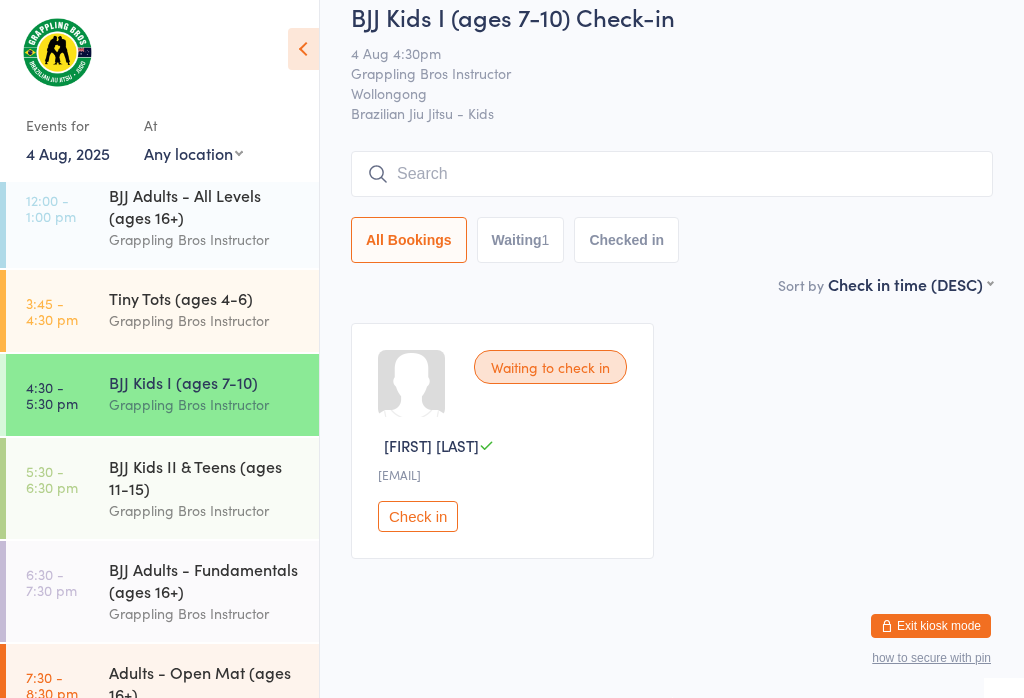 scroll, scrollTop: 47, scrollLeft: 0, axis: vertical 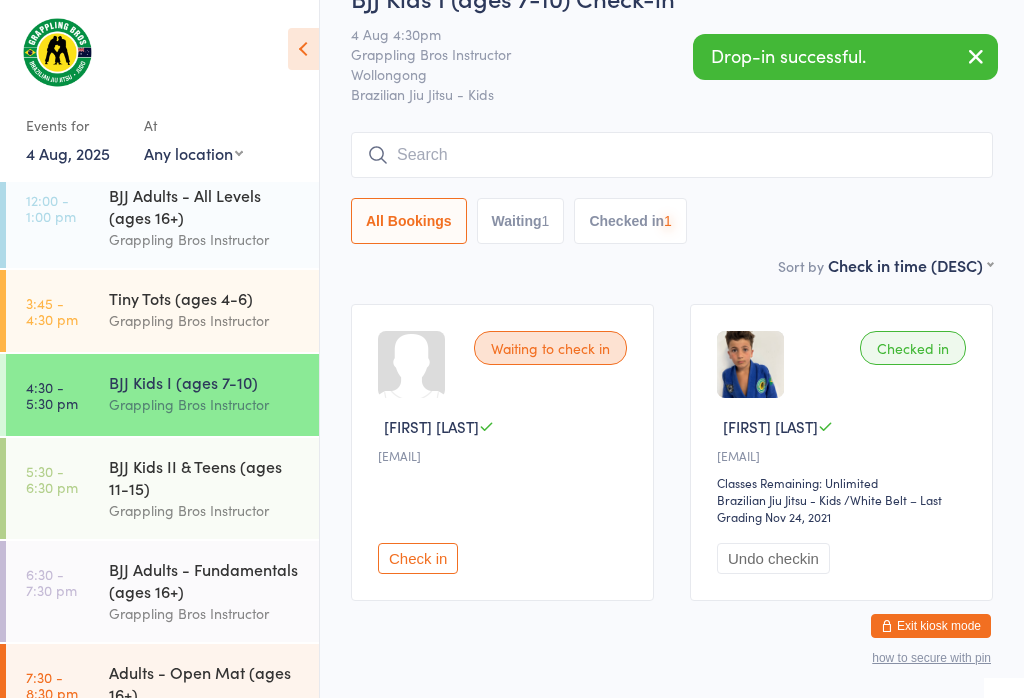 click on "Grappling Bros Instructor" at bounding box center (205, 320) 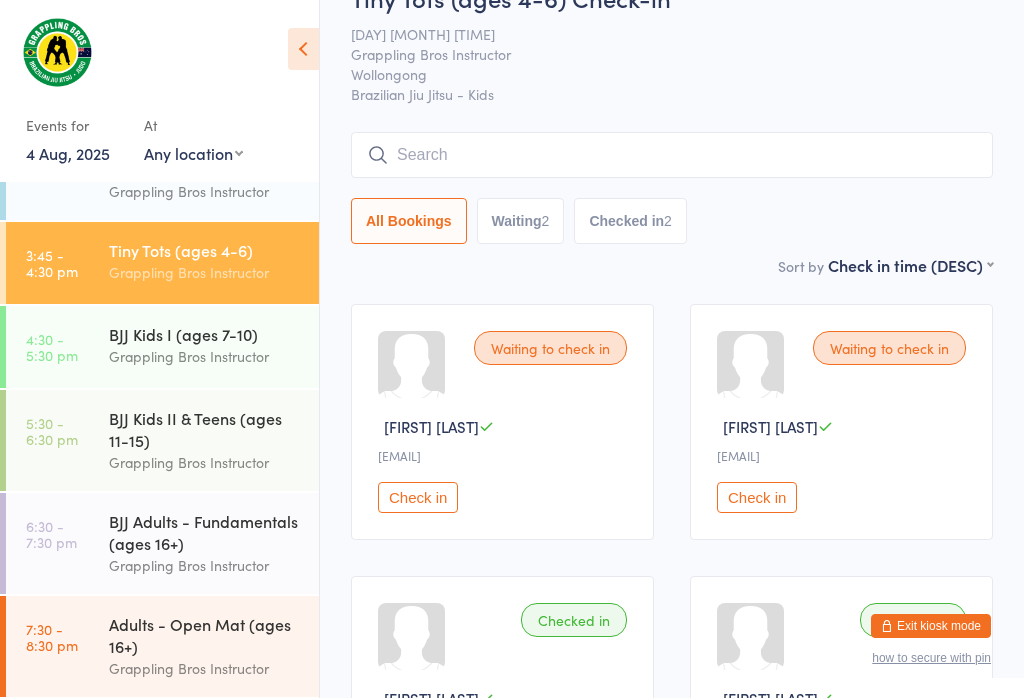 scroll, scrollTop: 210, scrollLeft: 0, axis: vertical 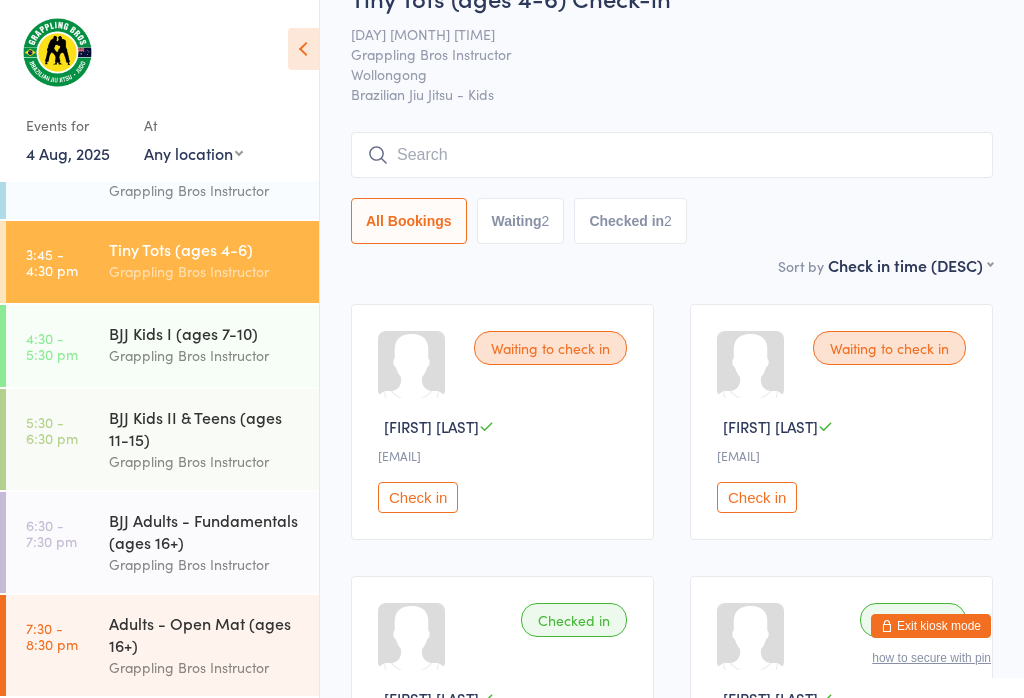 click on "[AGE] [AGE] Grappling Bros Instructor" at bounding box center (214, 344) 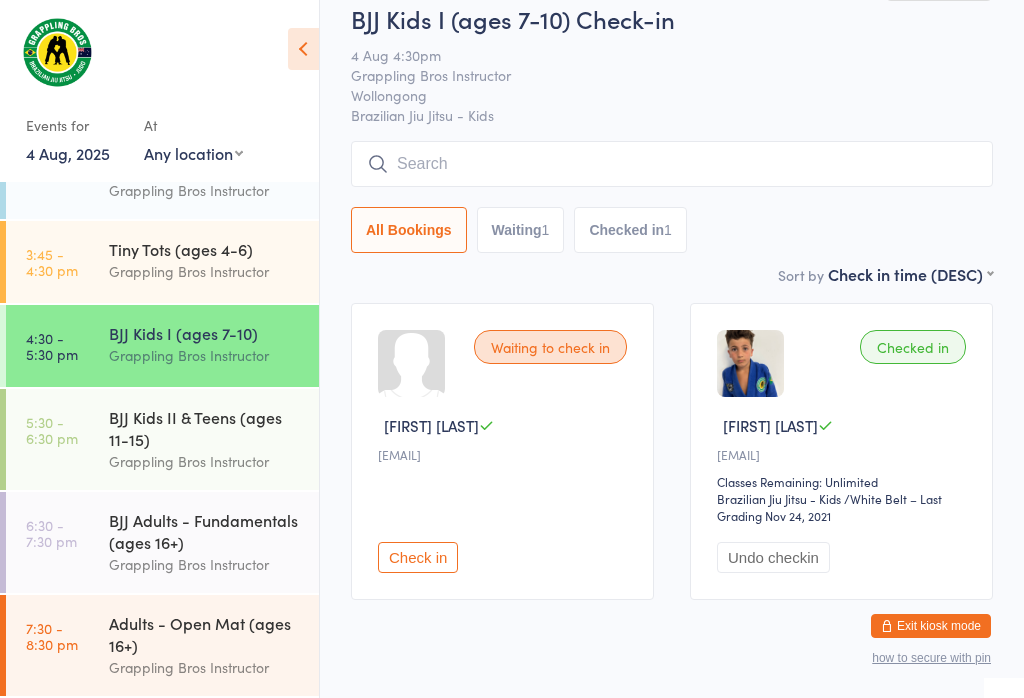 scroll, scrollTop: 73, scrollLeft: 0, axis: vertical 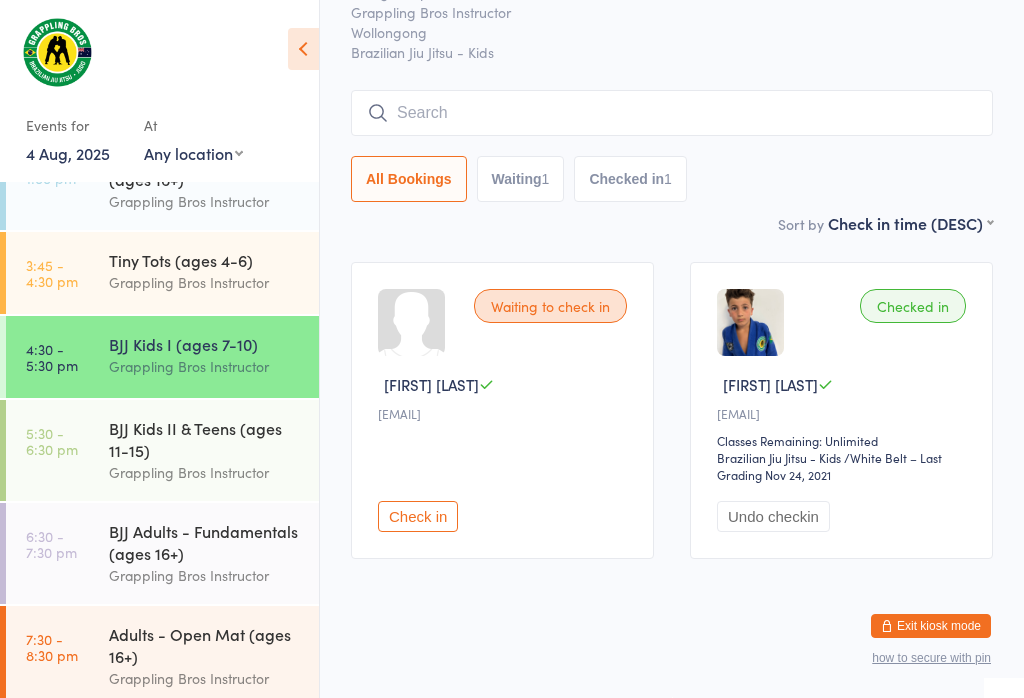 click on "Grappling Bros Instructor" at bounding box center (205, 366) 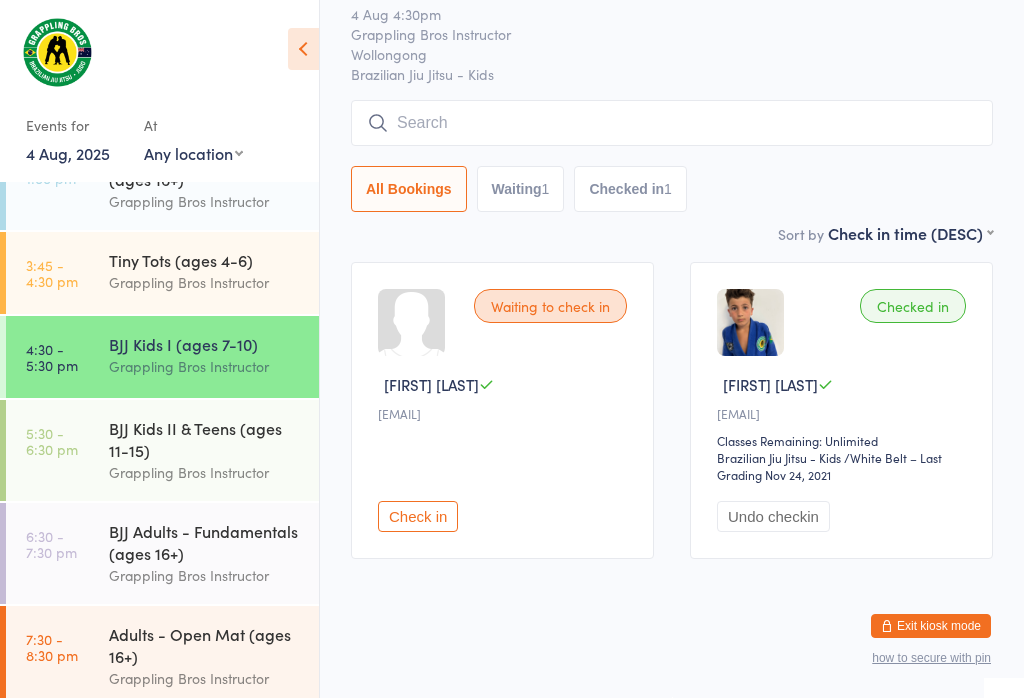 scroll, scrollTop: 81, scrollLeft: 0, axis: vertical 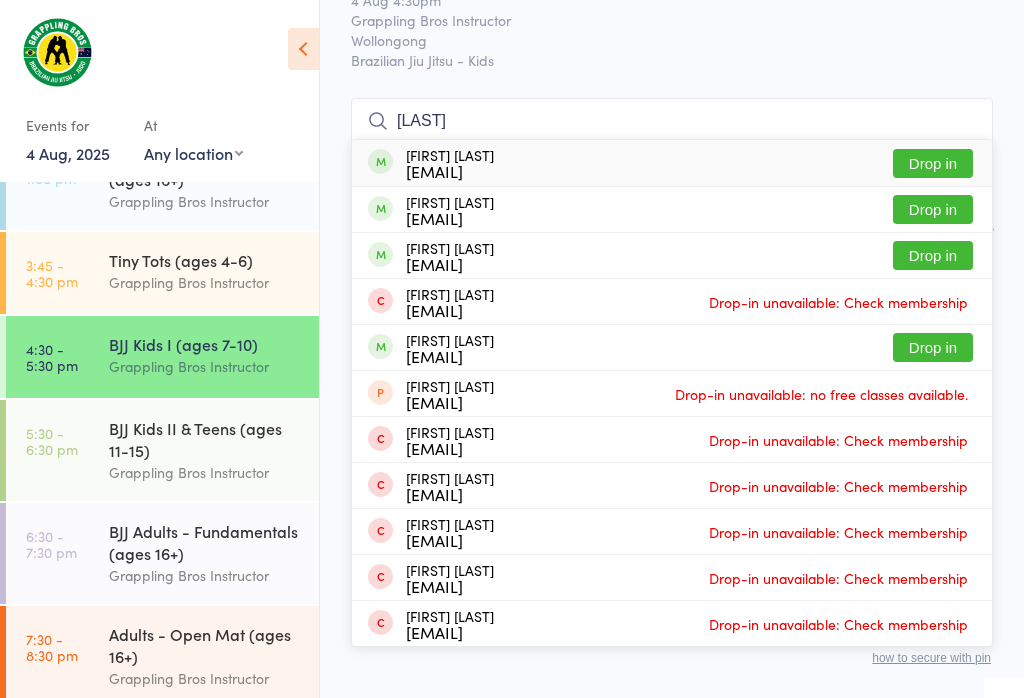type on "[LAST]" 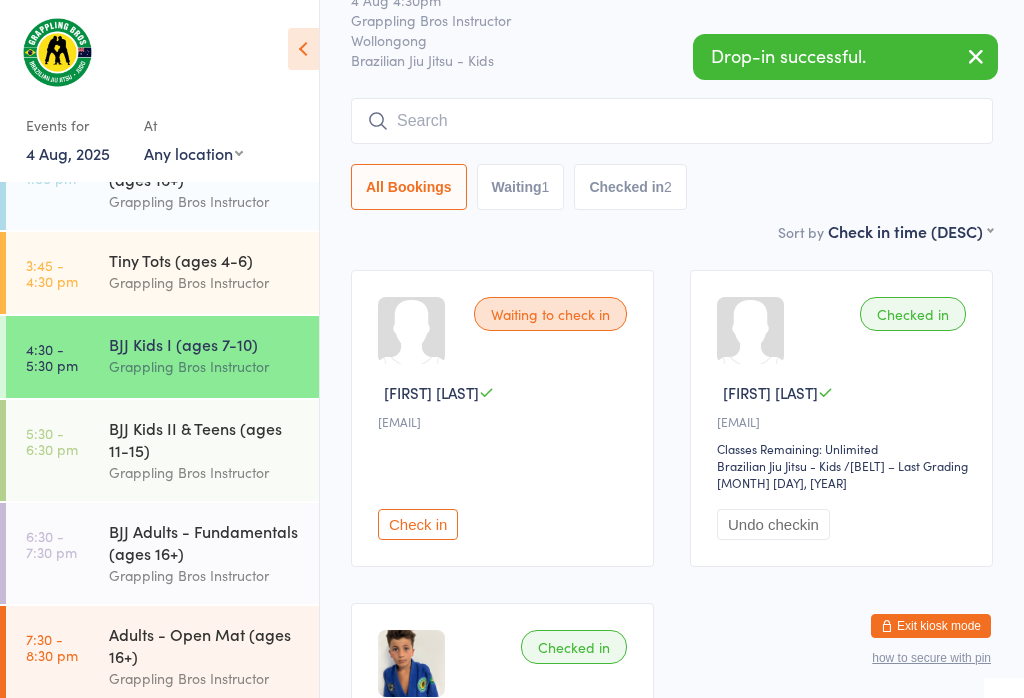 click on "Grappling Bros Instructor" at bounding box center [205, 282] 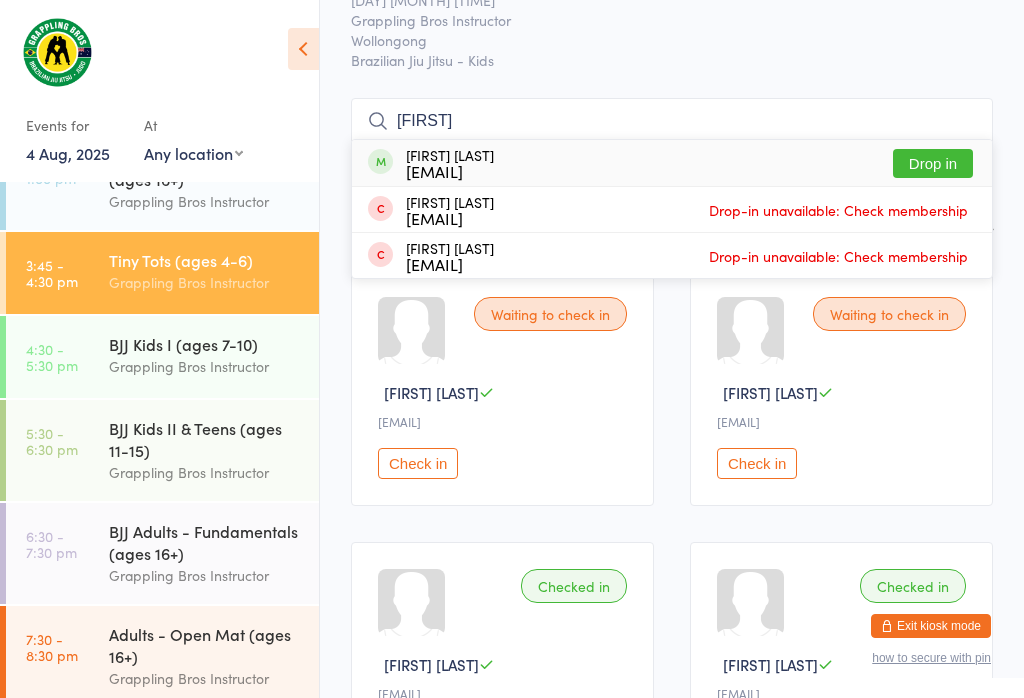 type on "[FIRST]" 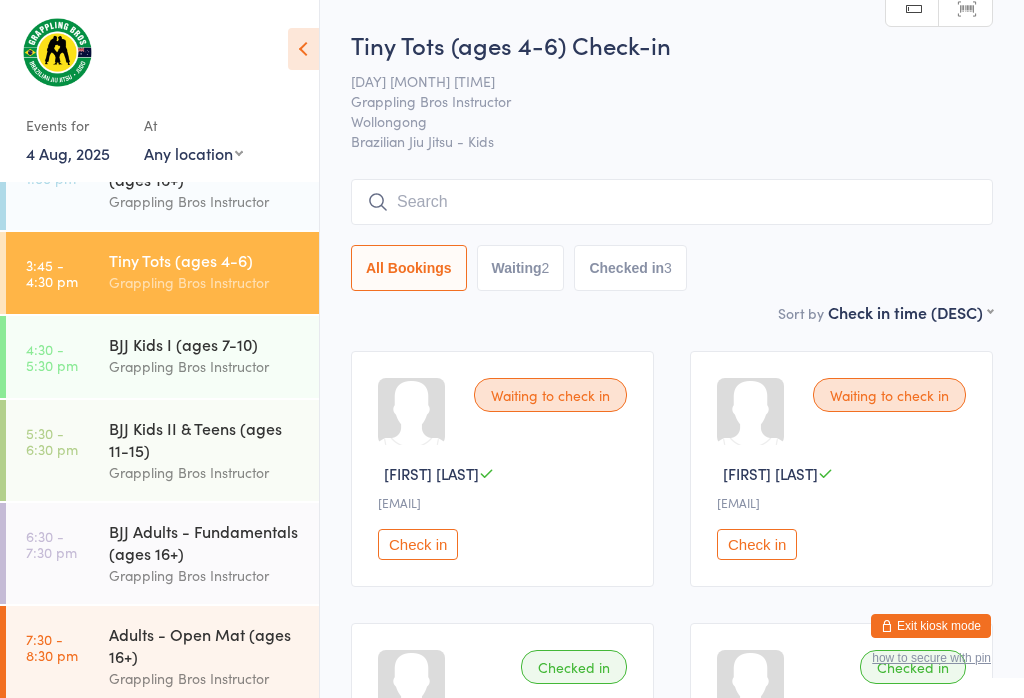 scroll, scrollTop: 23, scrollLeft: 0, axis: vertical 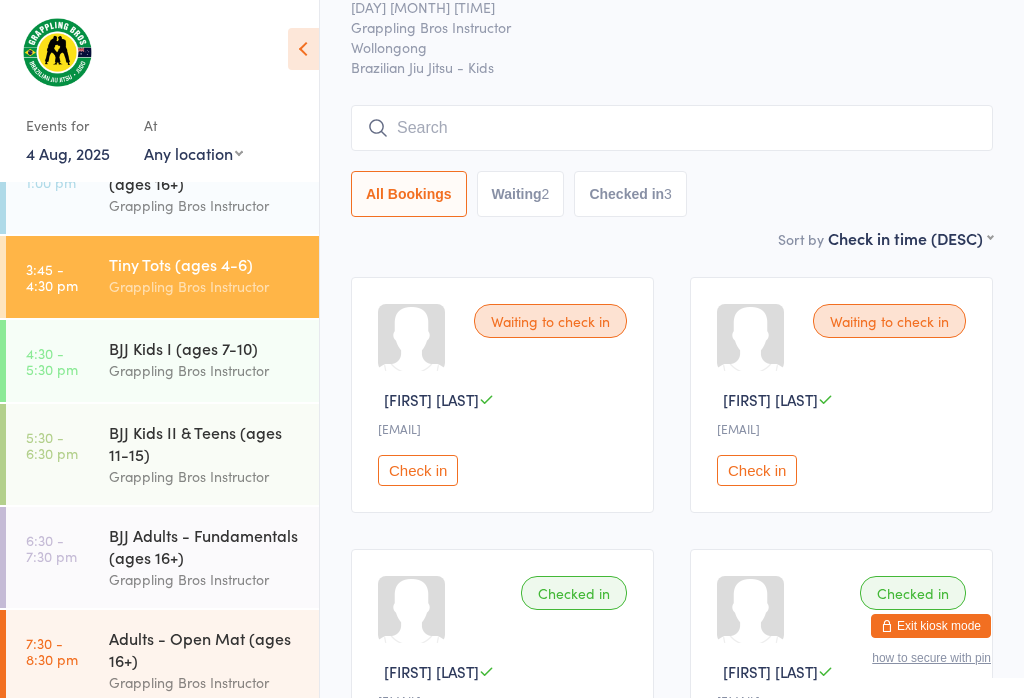 click on "BJJ Kids I (ages 7-10)" at bounding box center (205, 348) 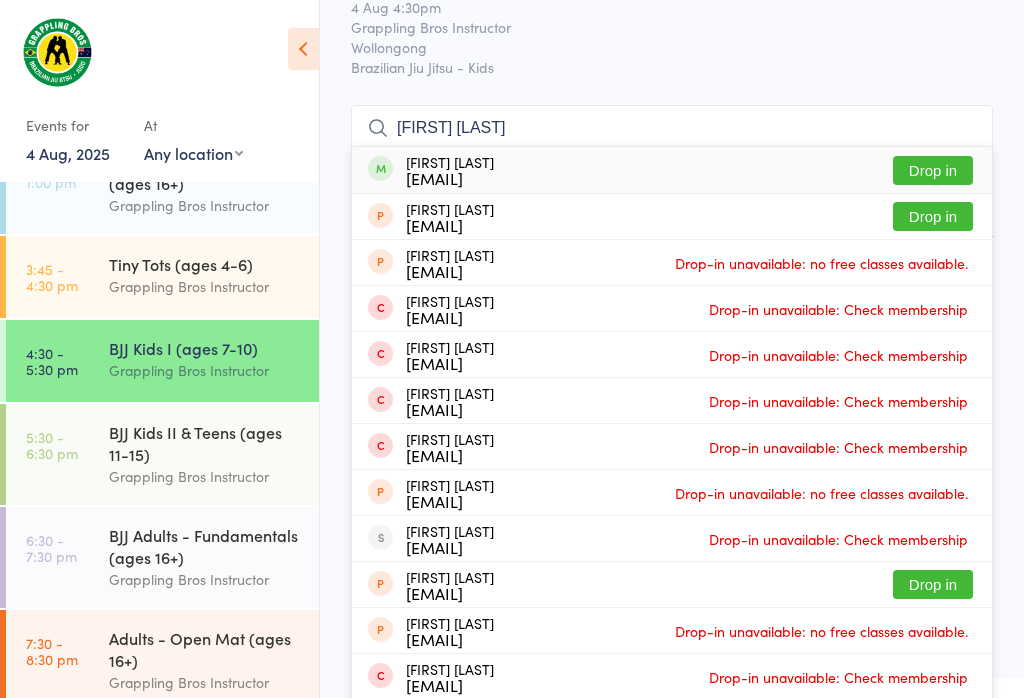 scroll, scrollTop: 91, scrollLeft: 0, axis: vertical 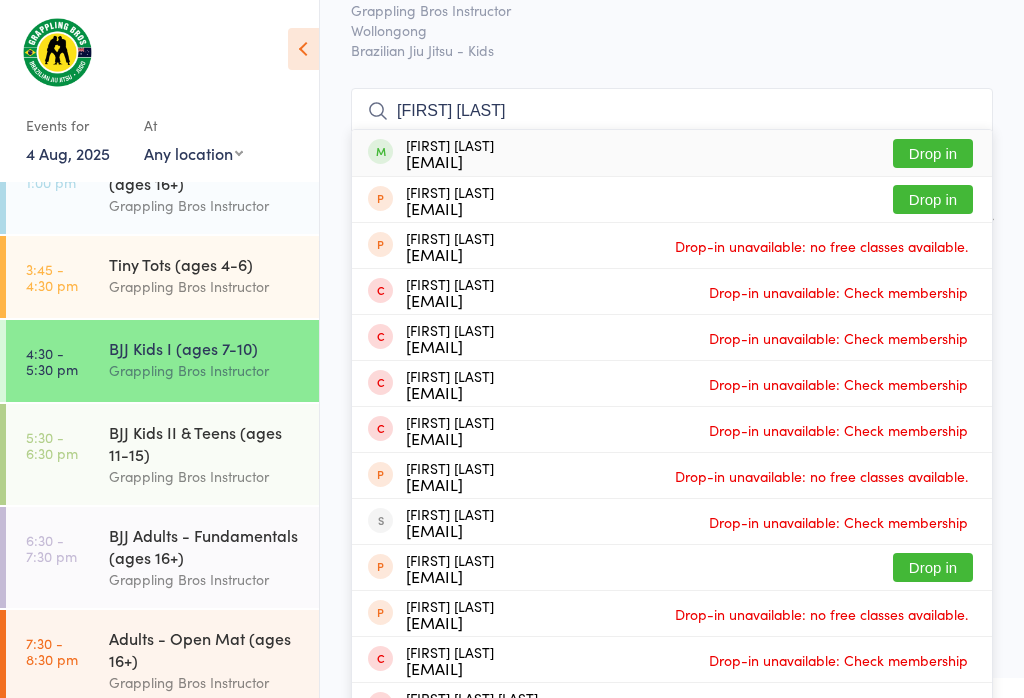 type on "[FIRST] [LAST]" 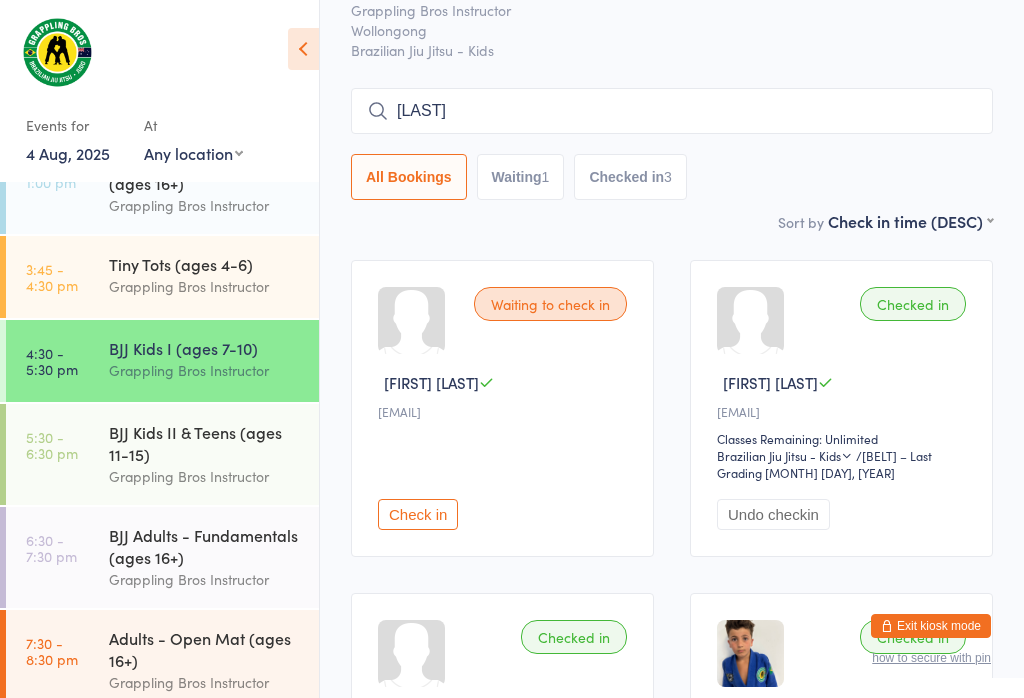 type on "Liam" 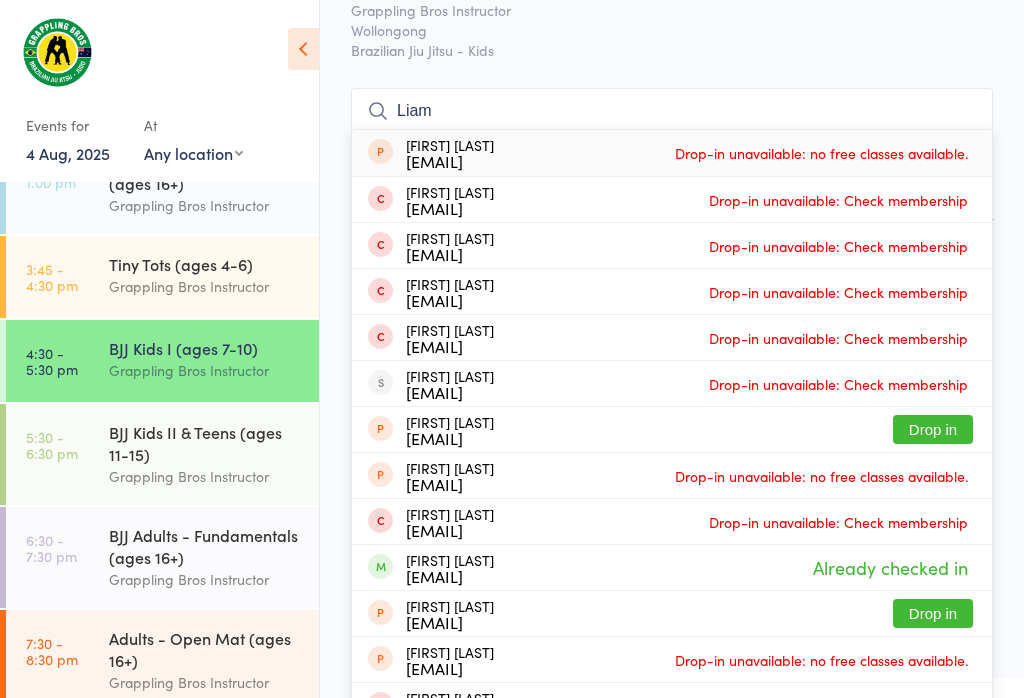 type 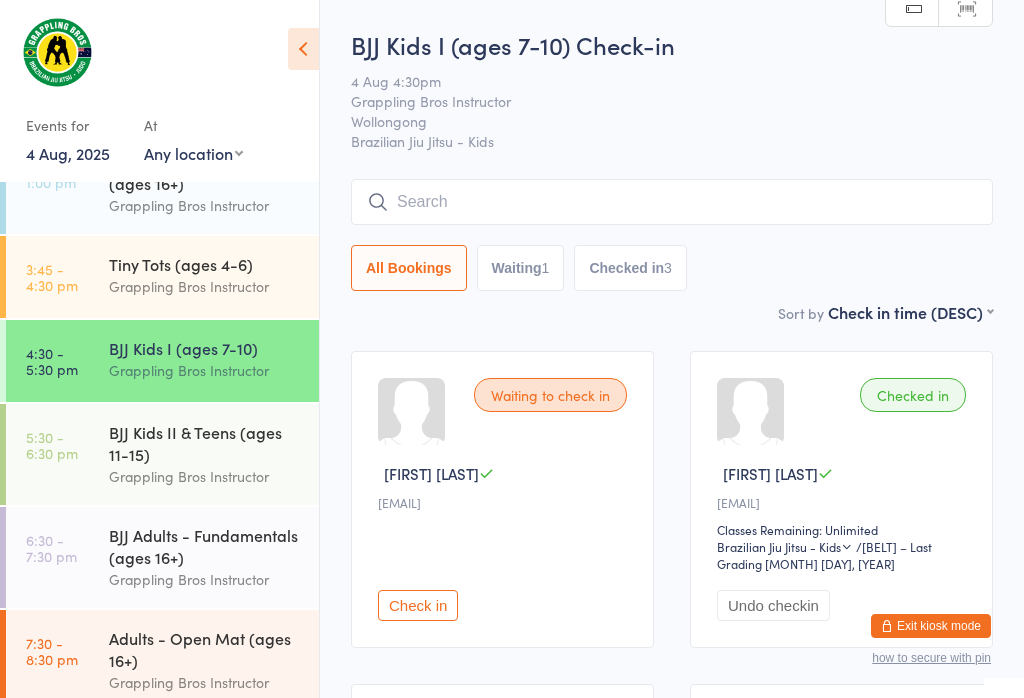 scroll, scrollTop: 0, scrollLeft: 0, axis: both 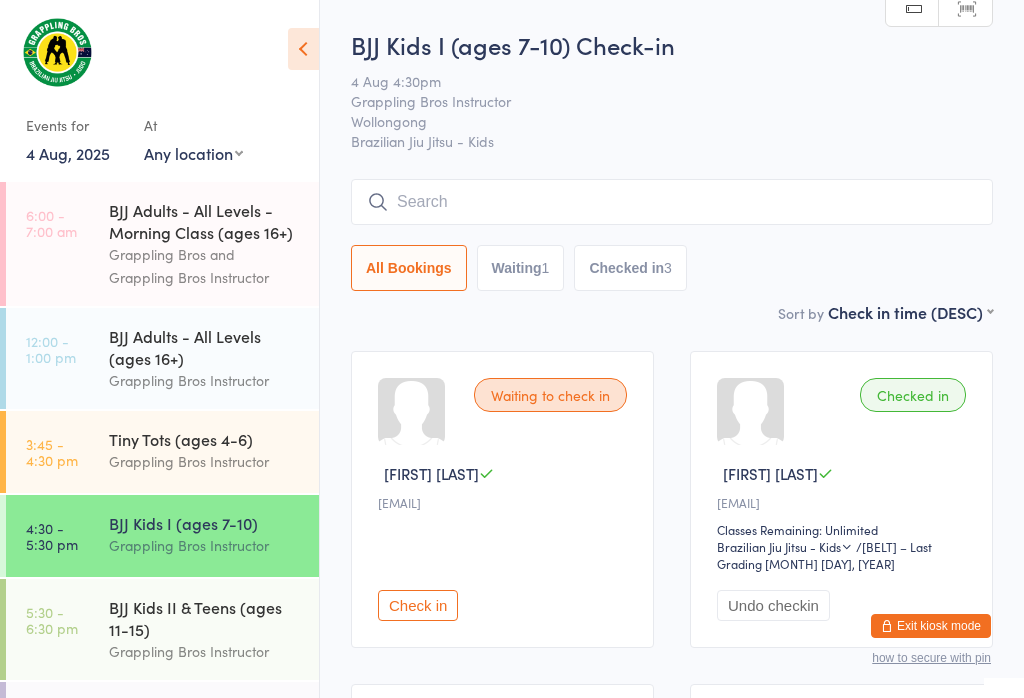click on "4 Aug, 2025" at bounding box center (68, 153) 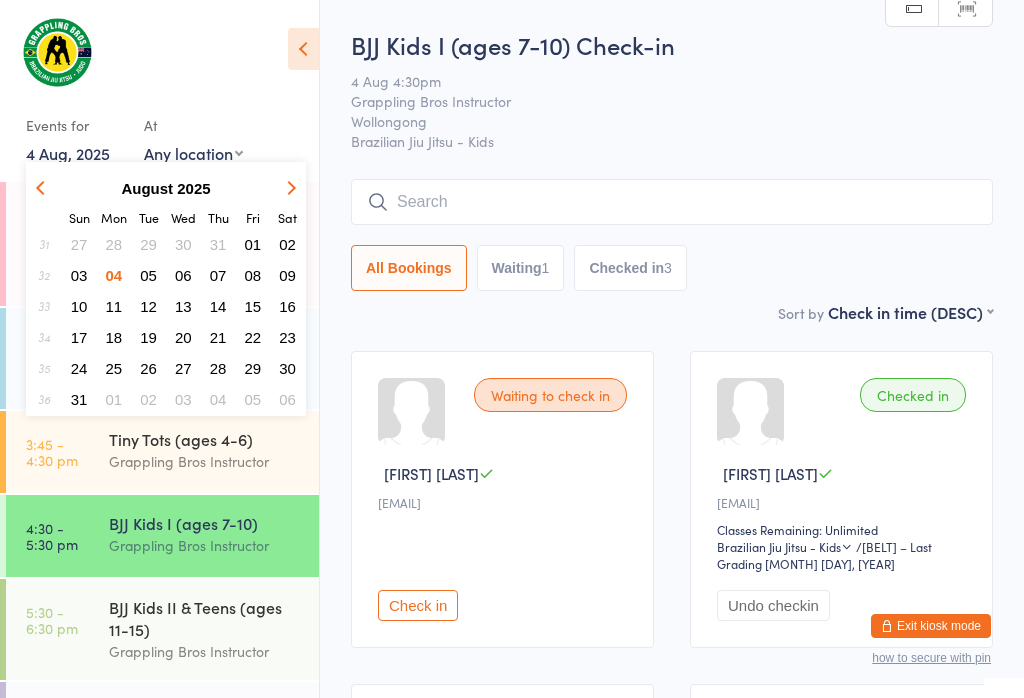 click on "04" at bounding box center [114, 275] 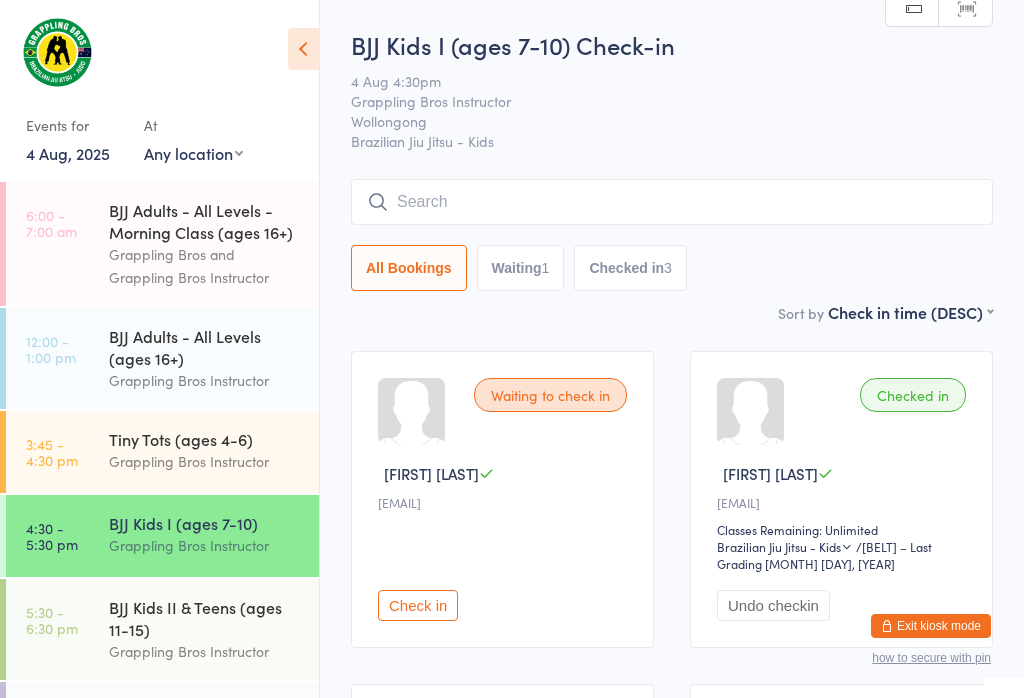 click on "Grappling Bros Instructor" at bounding box center [205, 380] 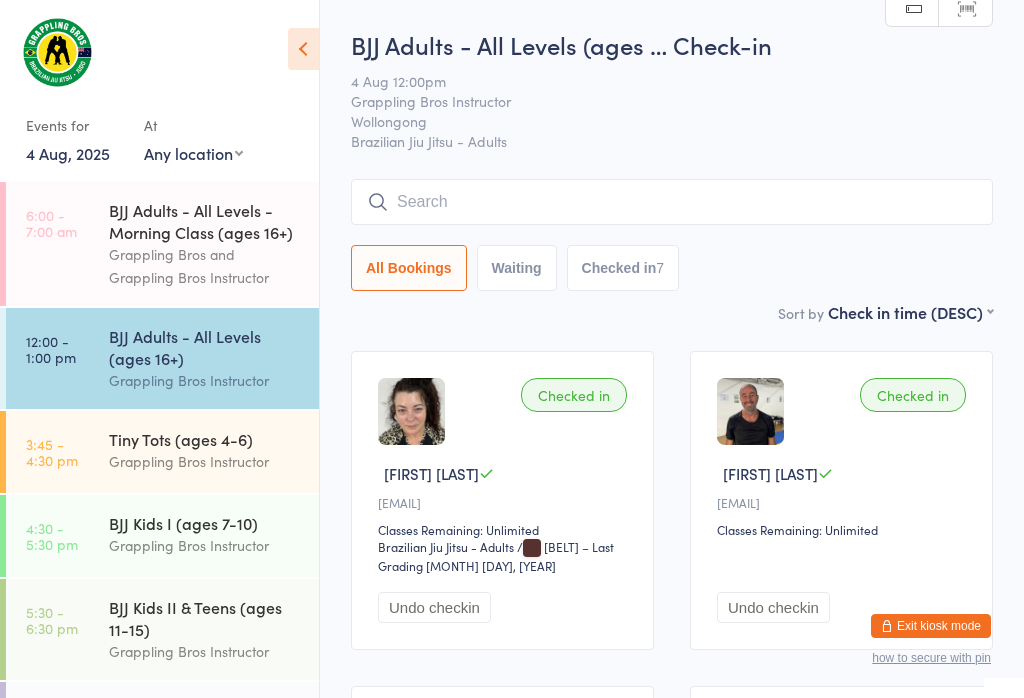 scroll, scrollTop: 0, scrollLeft: 0, axis: both 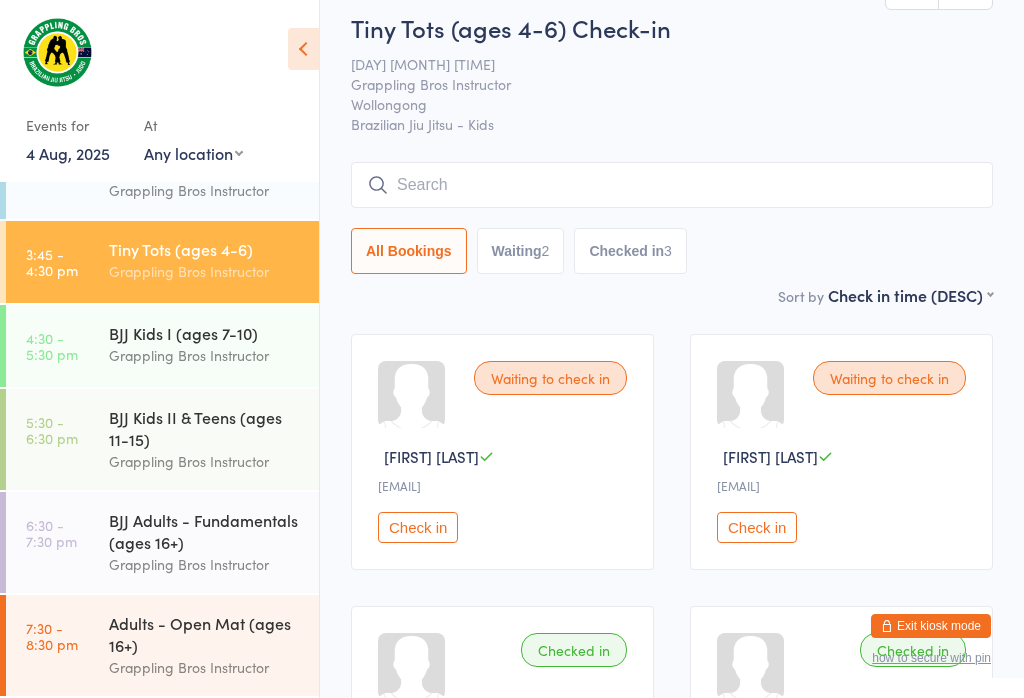 click on "BJJ Kids I (ages 7-10)" at bounding box center [205, 333] 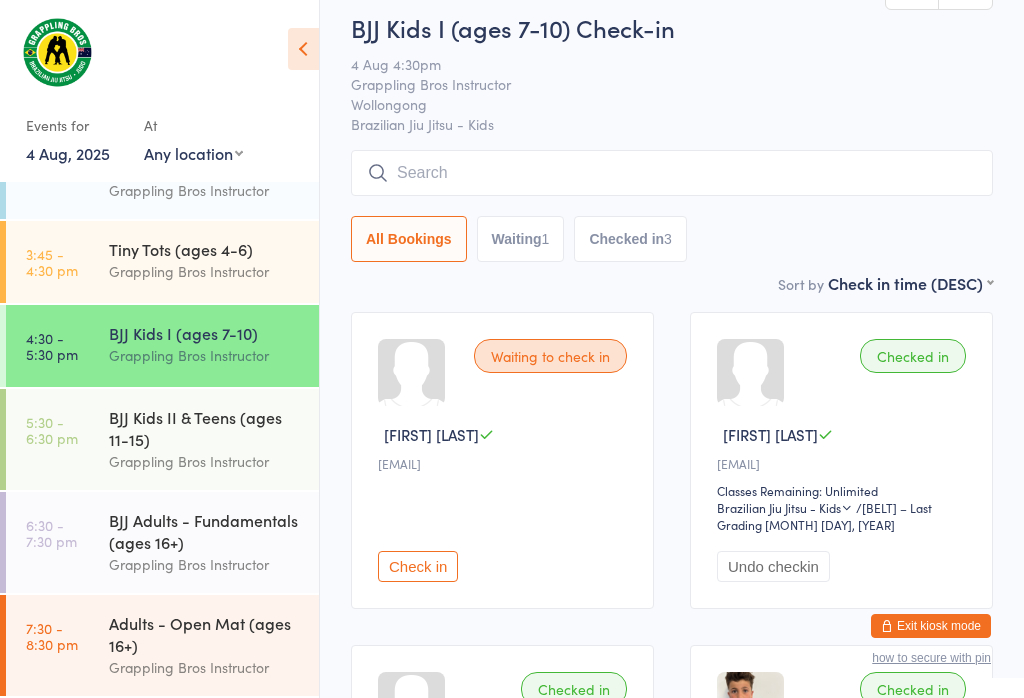 scroll, scrollTop: 153, scrollLeft: 0, axis: vertical 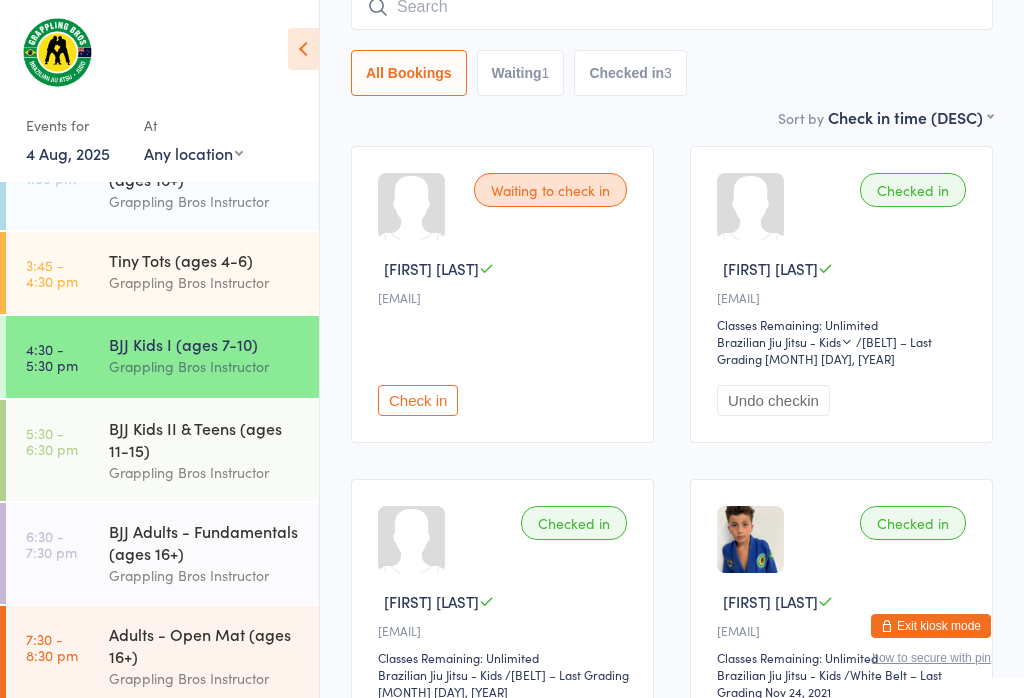 click on "BJJ Kids II & Teens (ages 11-15)" at bounding box center [205, 439] 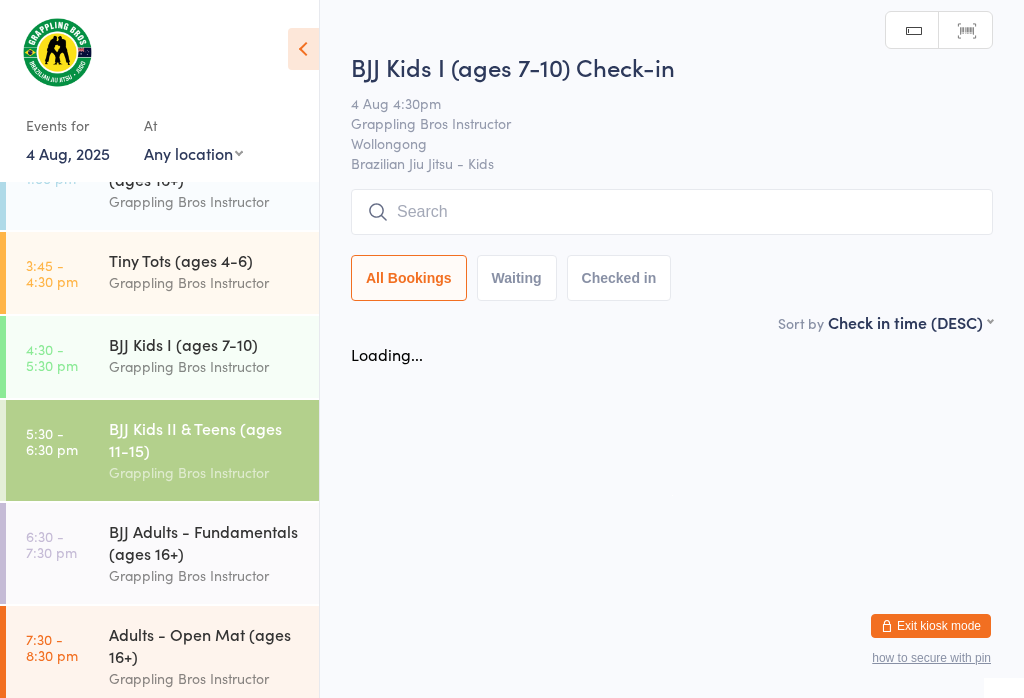 scroll, scrollTop: 0, scrollLeft: 0, axis: both 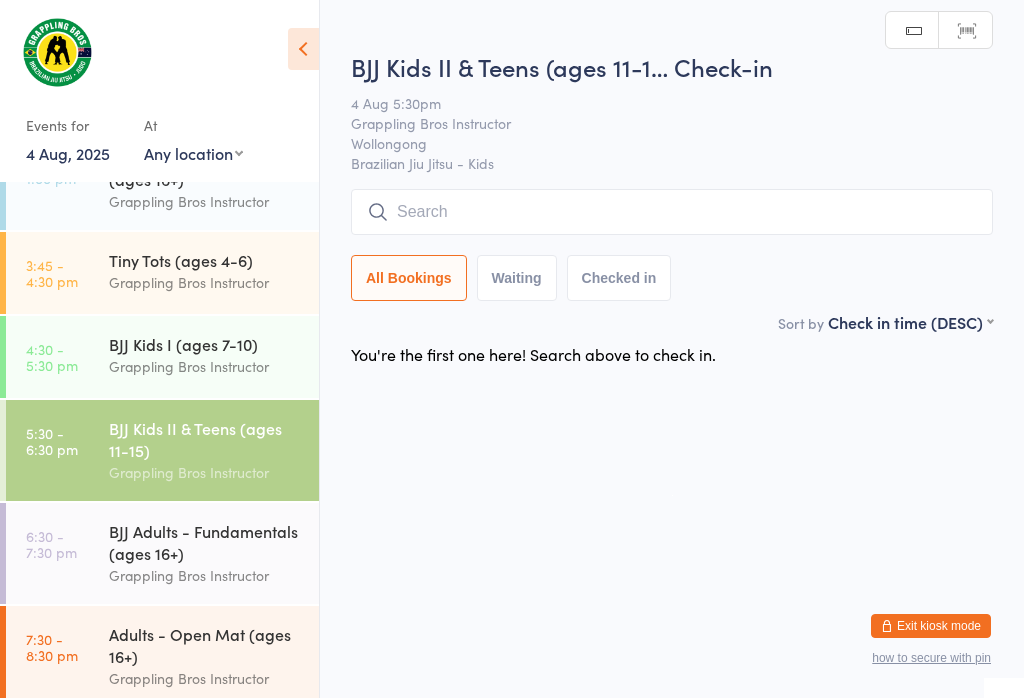 click on "BJJ Adults - Fundamentals (ages 16+)" at bounding box center (205, 542) 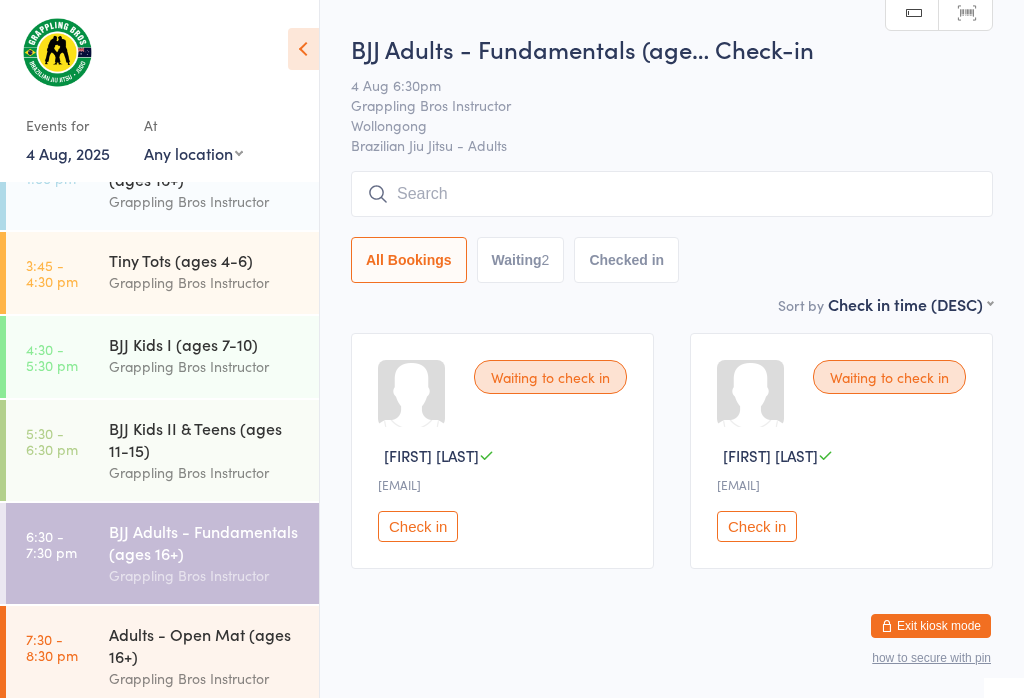 scroll, scrollTop: 17, scrollLeft: 0, axis: vertical 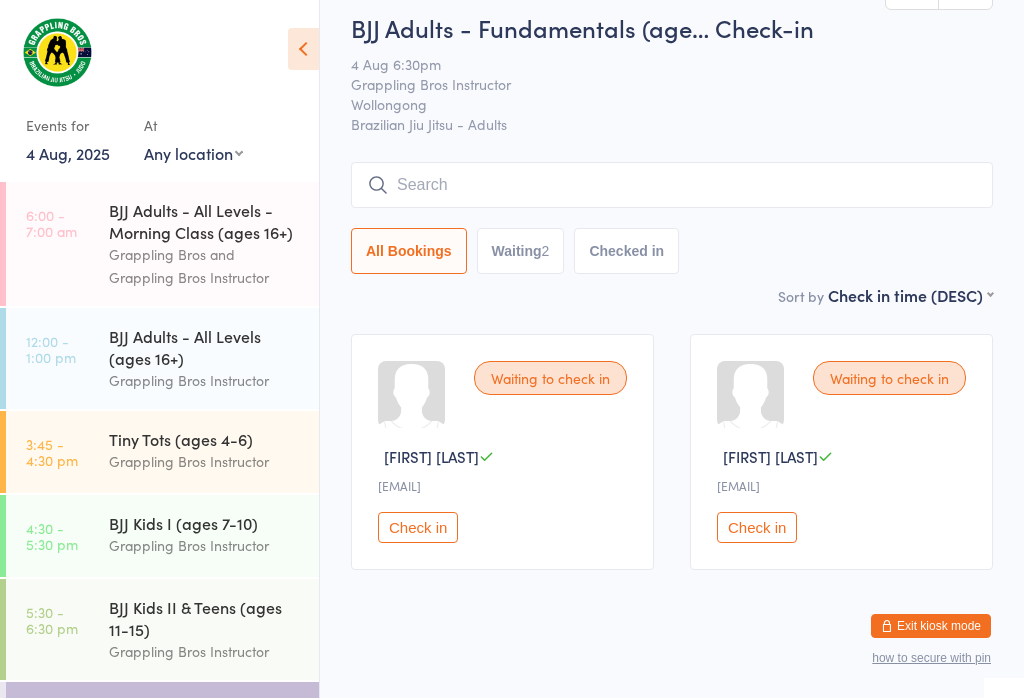 click on "[AGE] – [AGE] Grappling Bros Instructor" at bounding box center (214, 450) 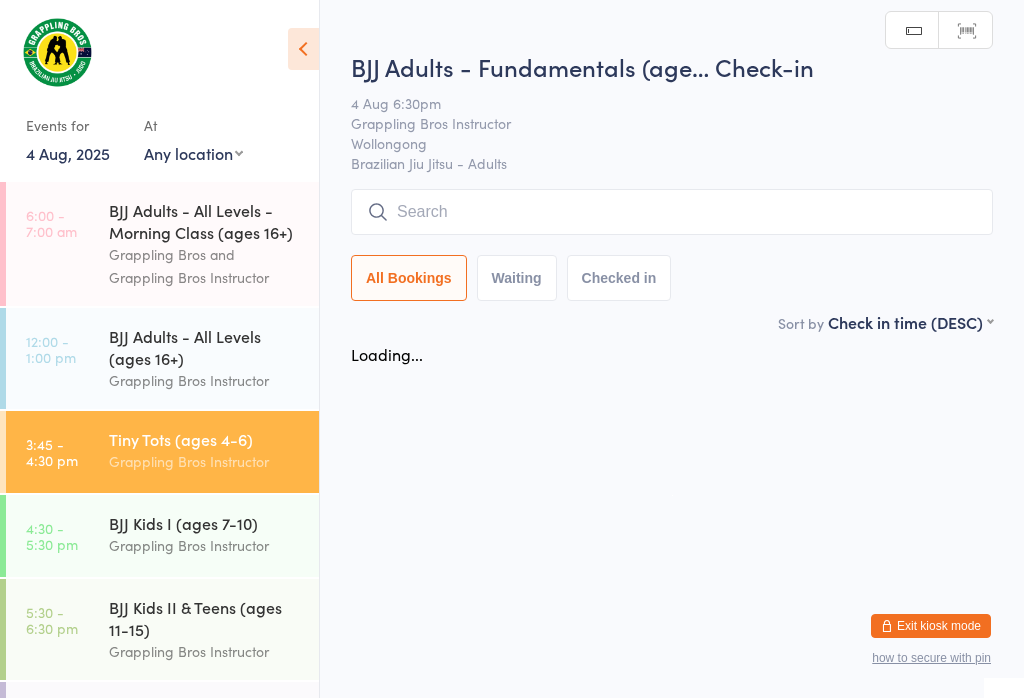 scroll, scrollTop: 0, scrollLeft: 0, axis: both 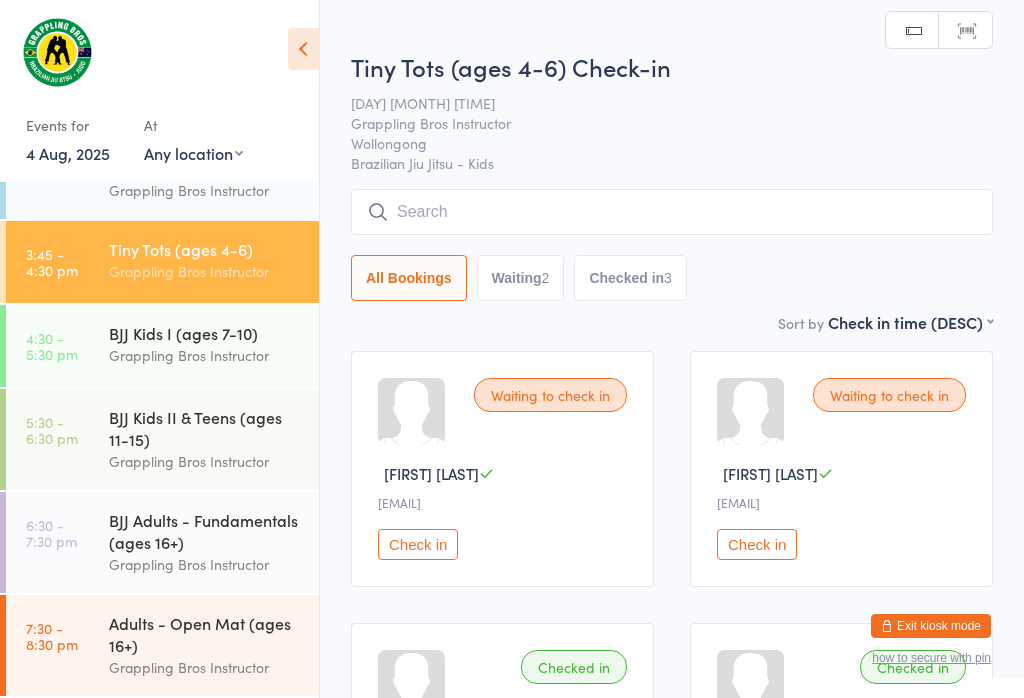 click on "[AGE] [AGE] Grappling Bros Instructor" at bounding box center (214, 344) 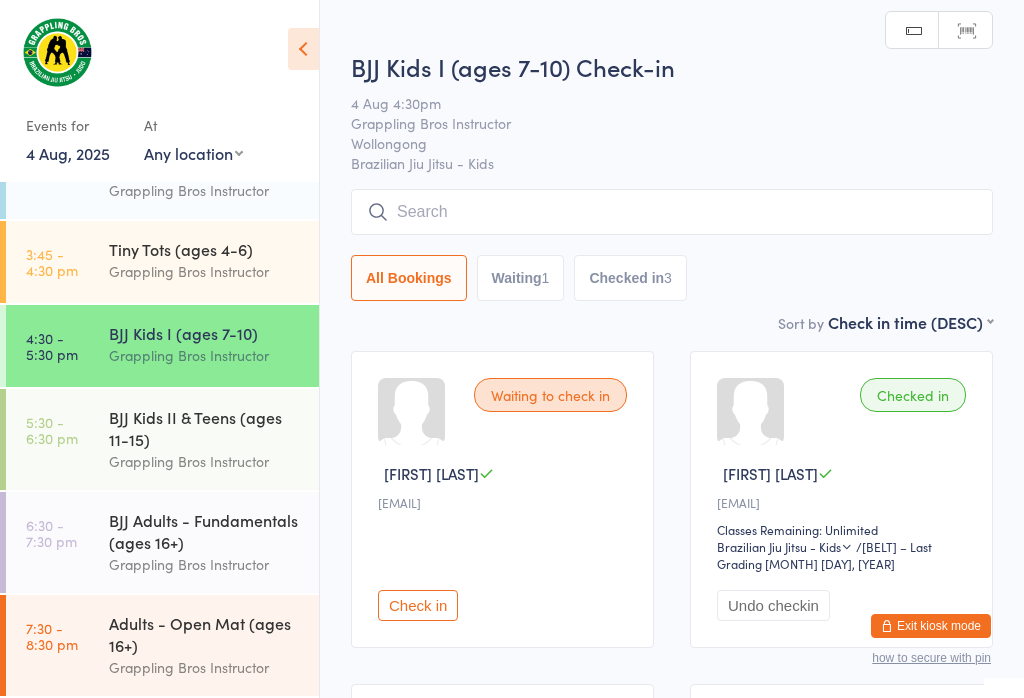 click on "Grappling Bros Instructor" at bounding box center (205, 564) 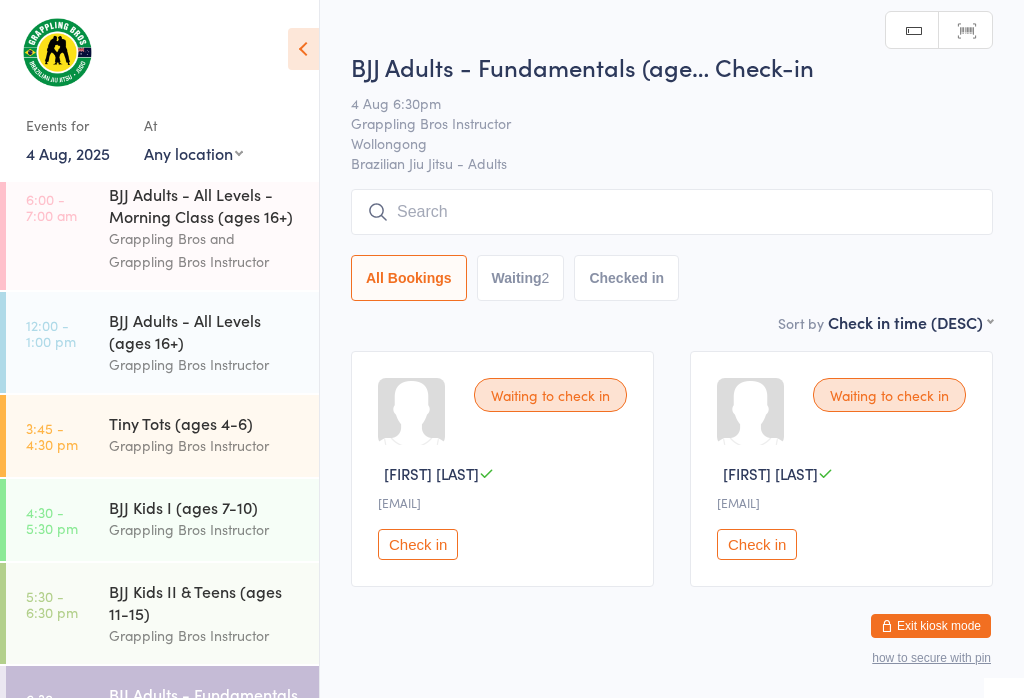 scroll, scrollTop: 0, scrollLeft: 0, axis: both 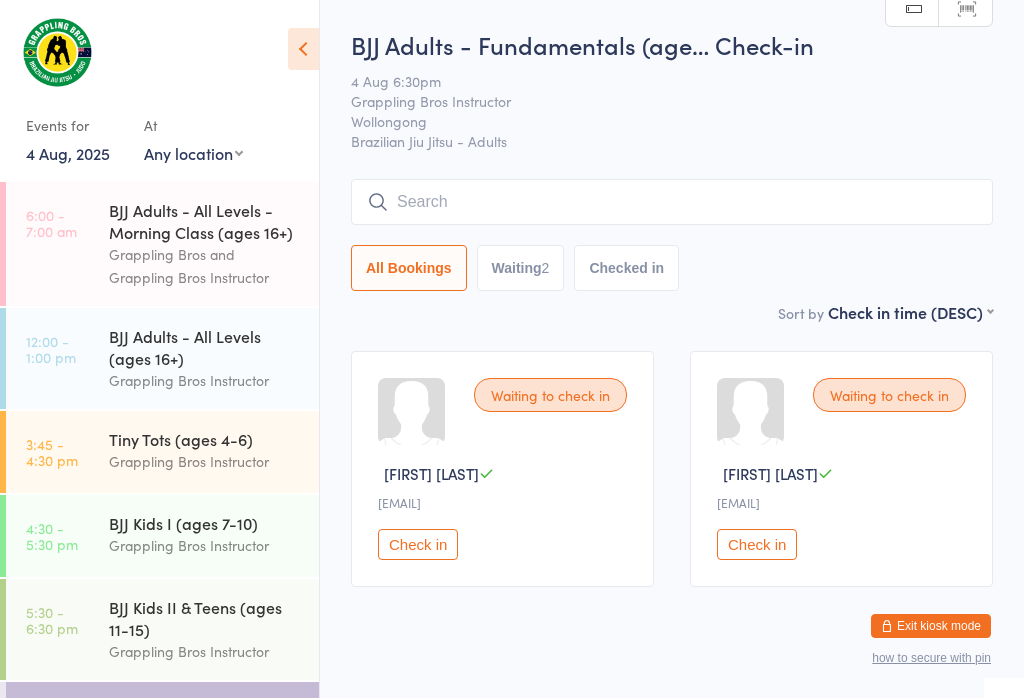 click on "Grappling Bros Instructor" at bounding box center [205, 461] 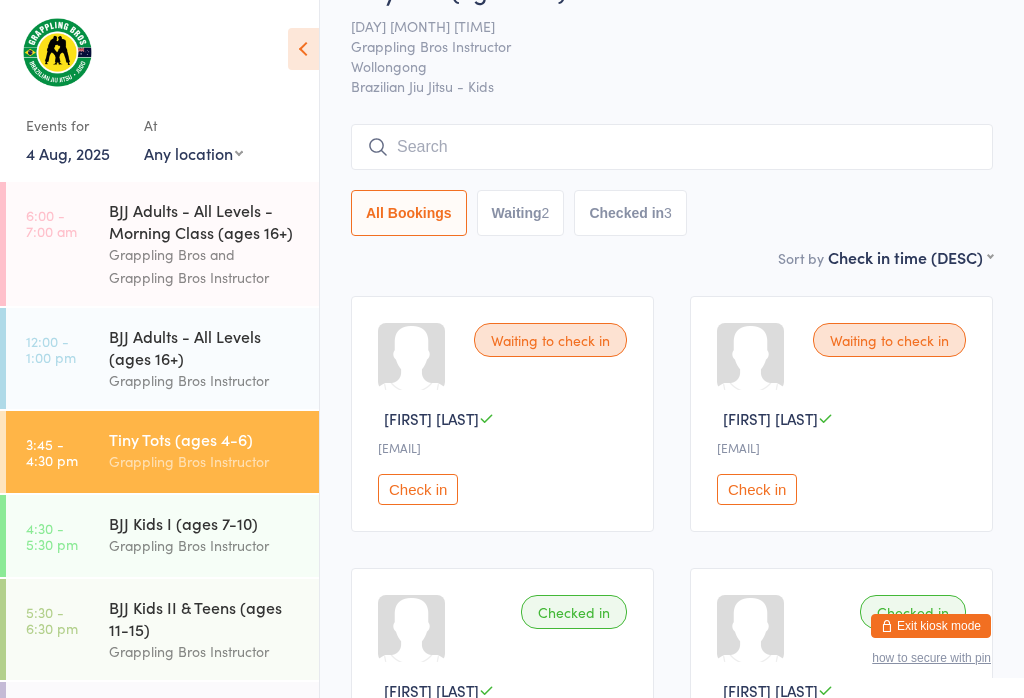 scroll, scrollTop: 56, scrollLeft: 0, axis: vertical 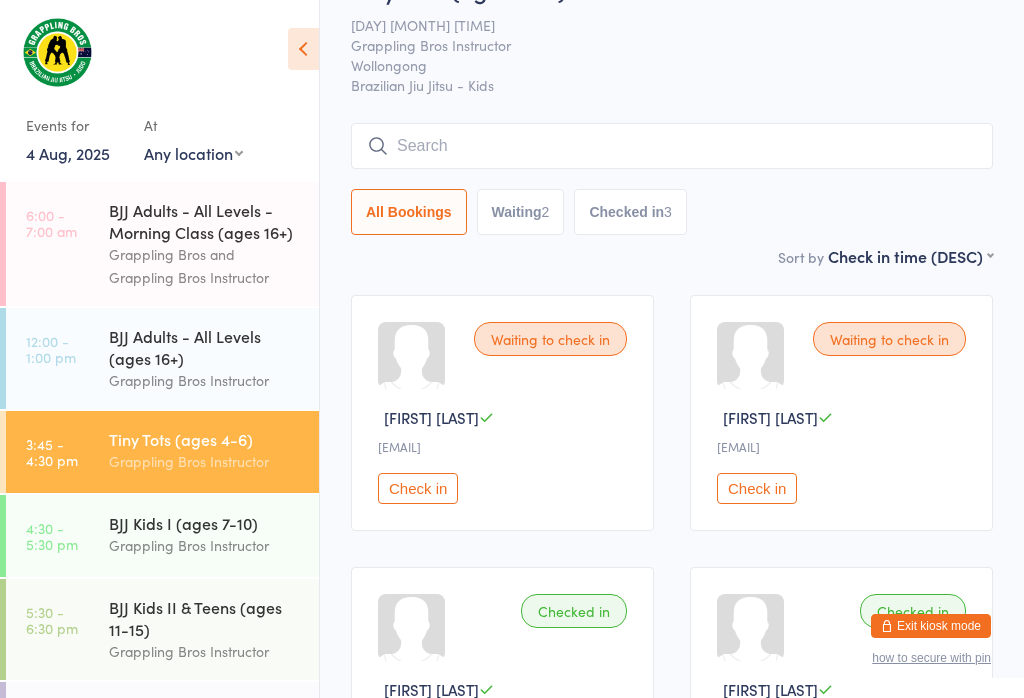 click at bounding box center [672, 146] 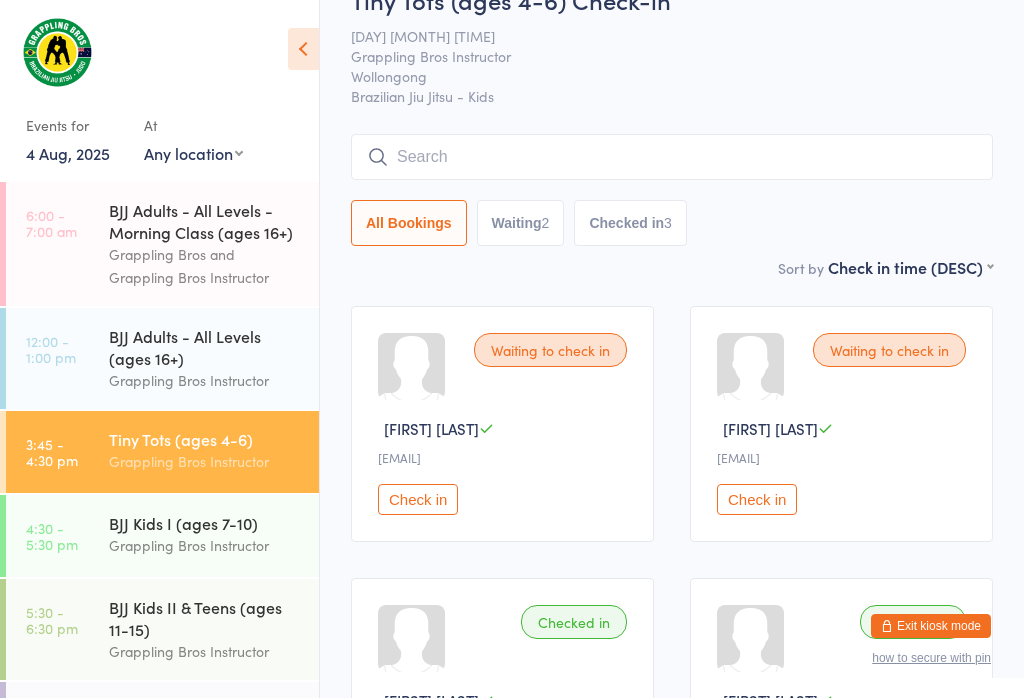 scroll, scrollTop: 6, scrollLeft: 0, axis: vertical 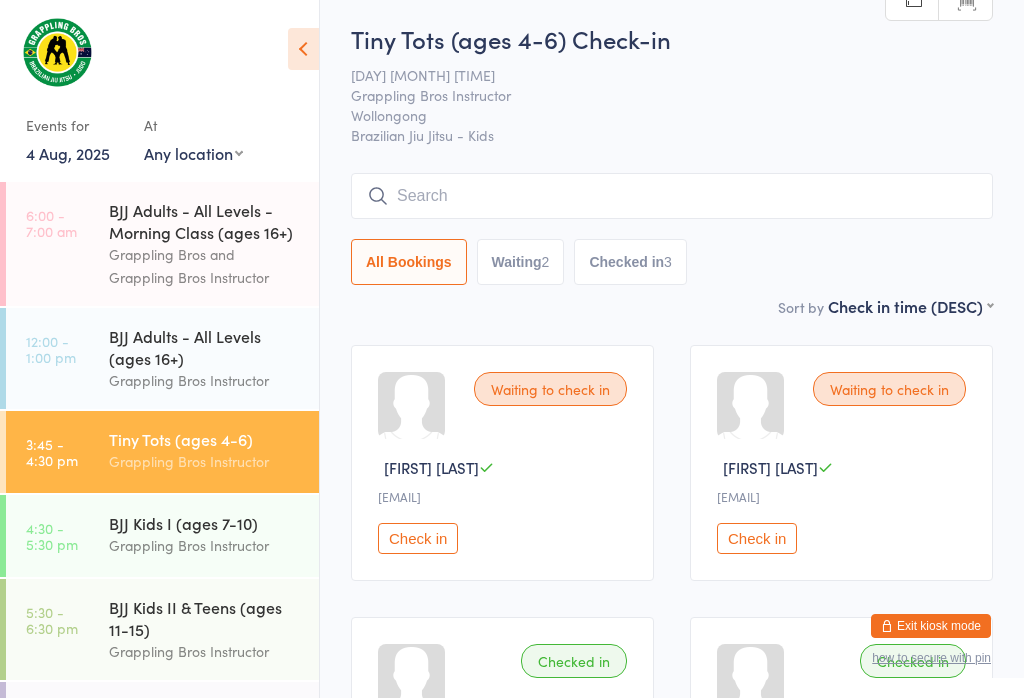click at bounding box center (672, 196) 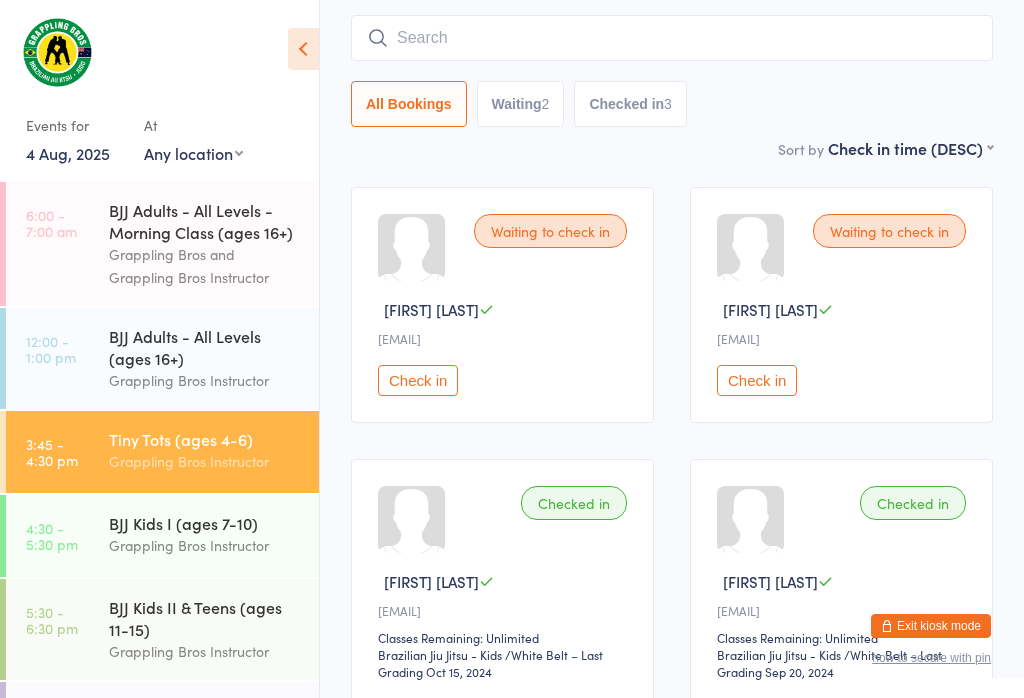scroll, scrollTop: 181, scrollLeft: 0, axis: vertical 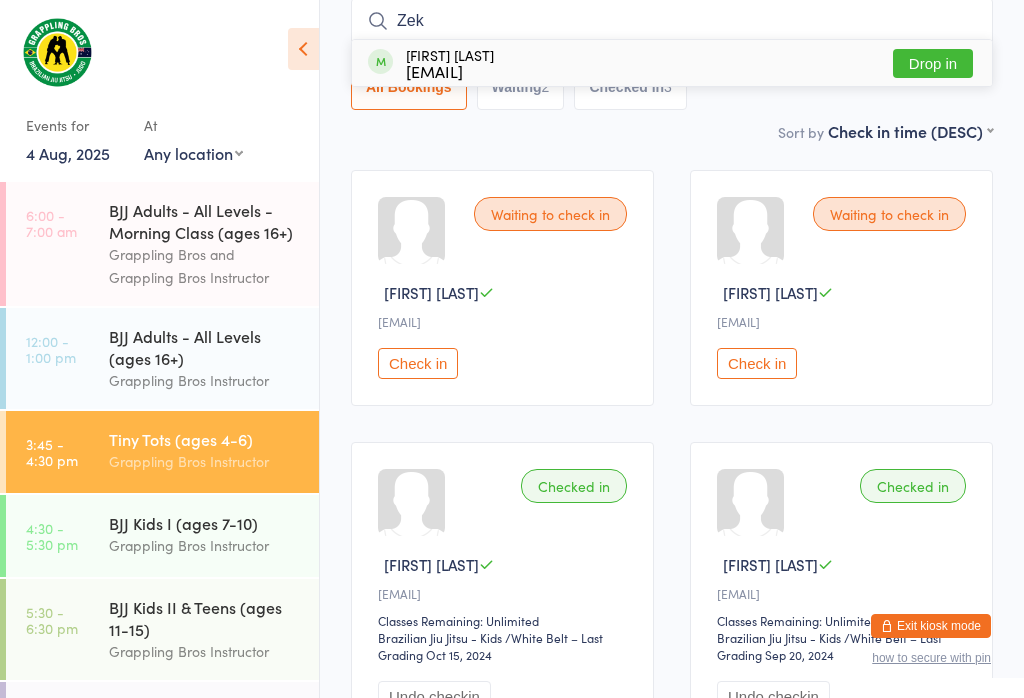 type on "Zek" 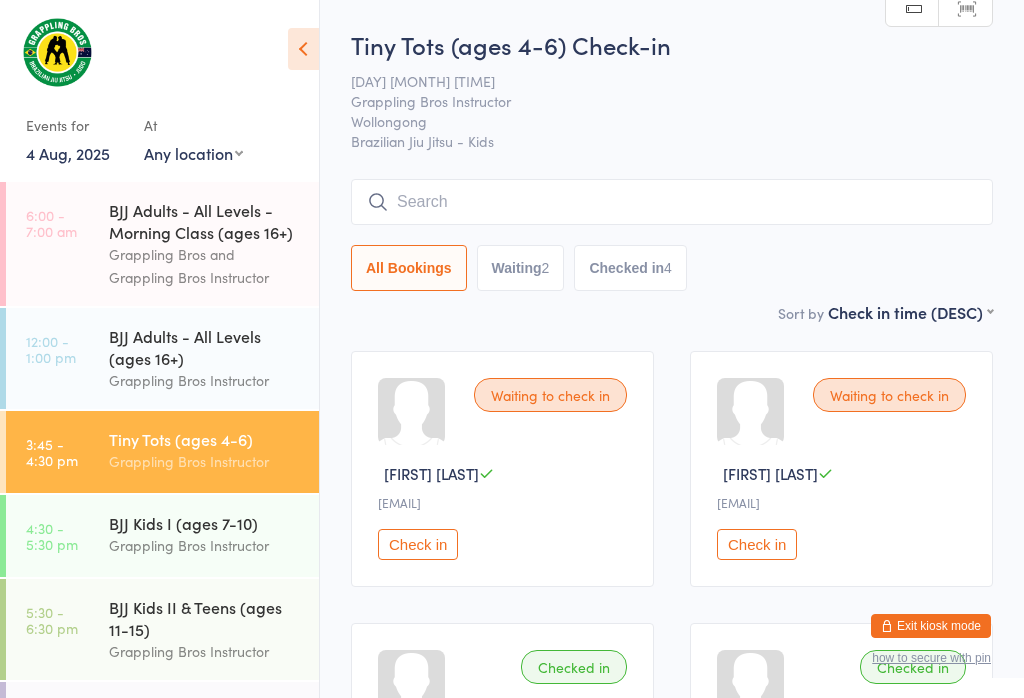 scroll, scrollTop: 0, scrollLeft: 0, axis: both 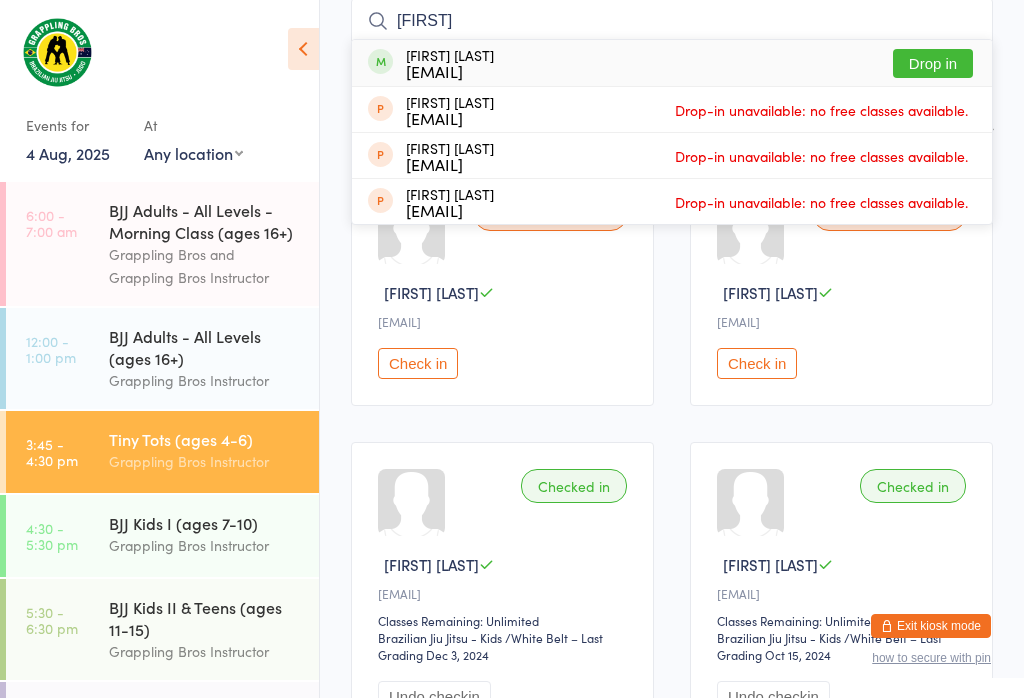 type on "[FIRST]" 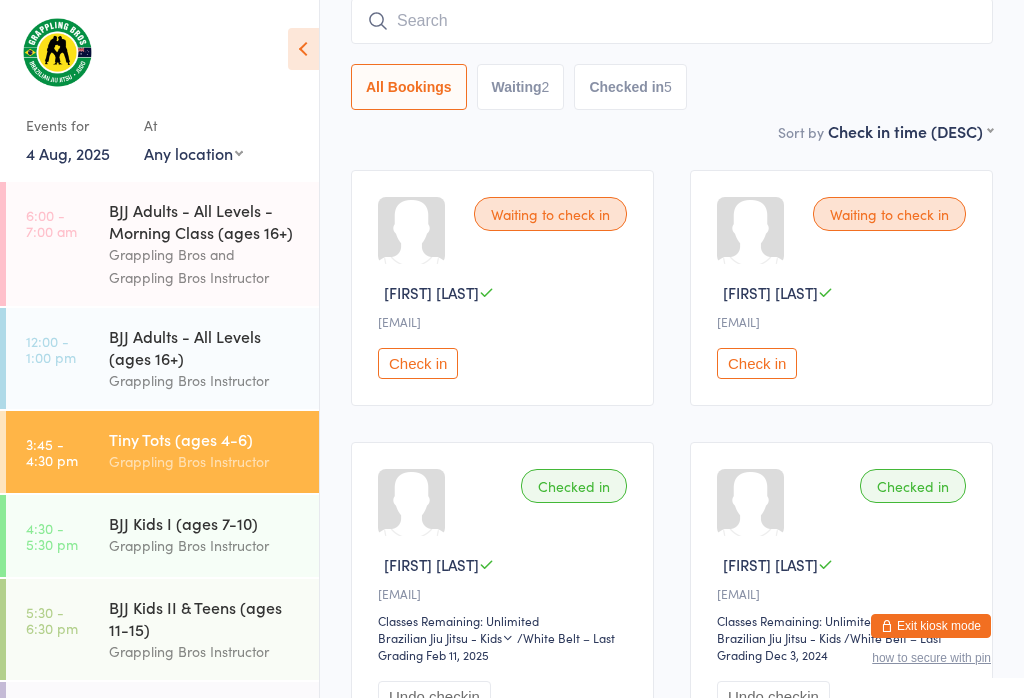 scroll, scrollTop: 210, scrollLeft: 0, axis: vertical 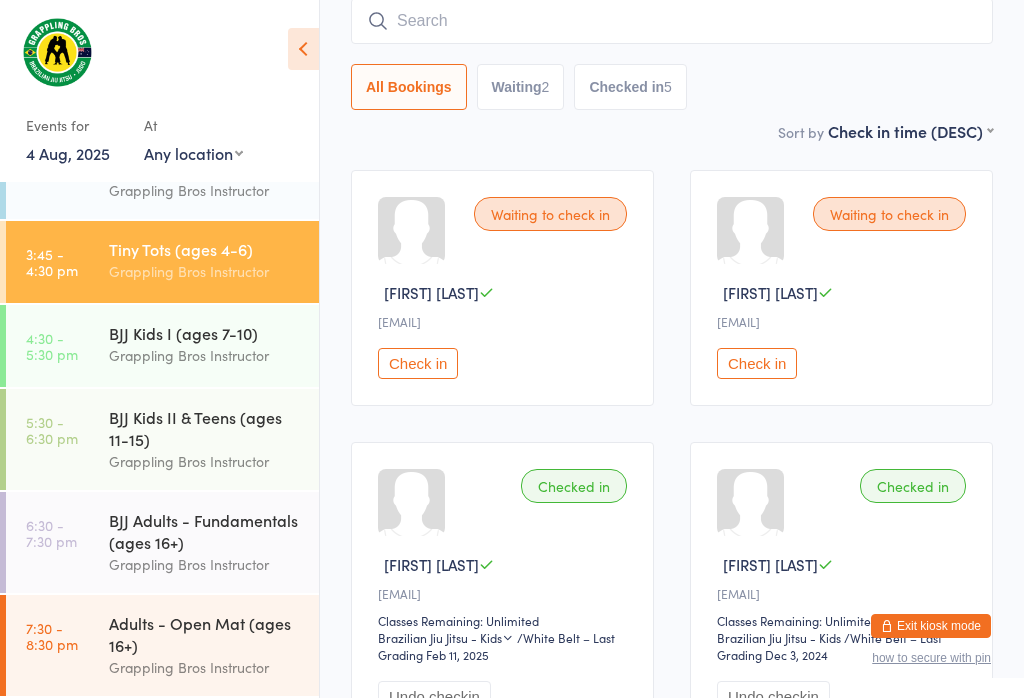 click on "3:45 - 4:30 pm Tiny Tots (ages 4-6) Grappling Bros Instructor" at bounding box center [162, 262] 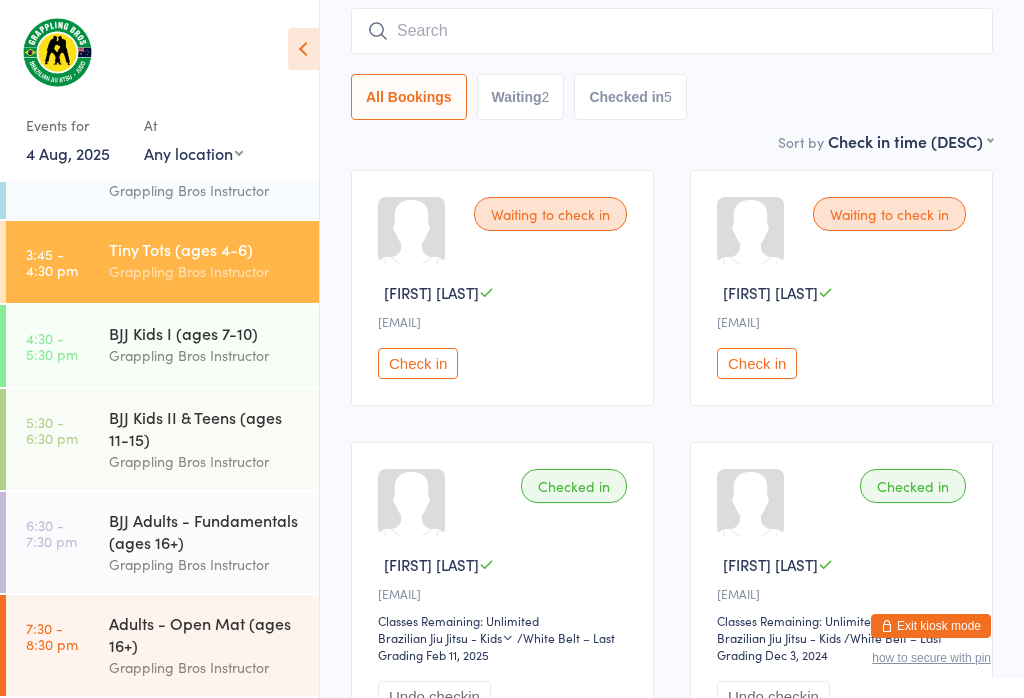 scroll, scrollTop: 405, scrollLeft: 0, axis: vertical 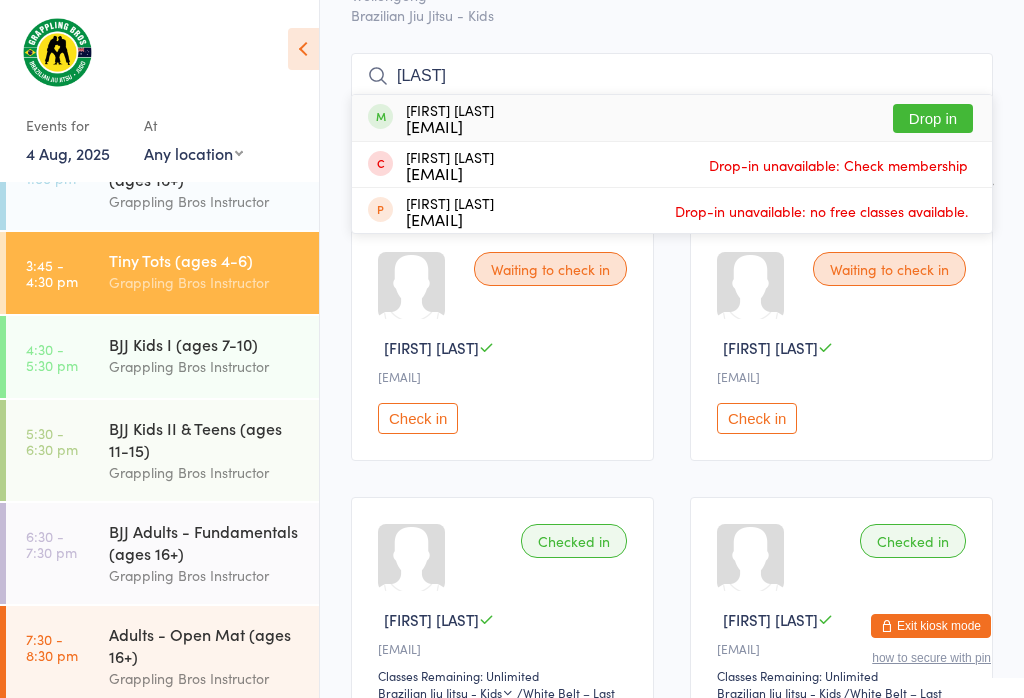type on "[LAST]" 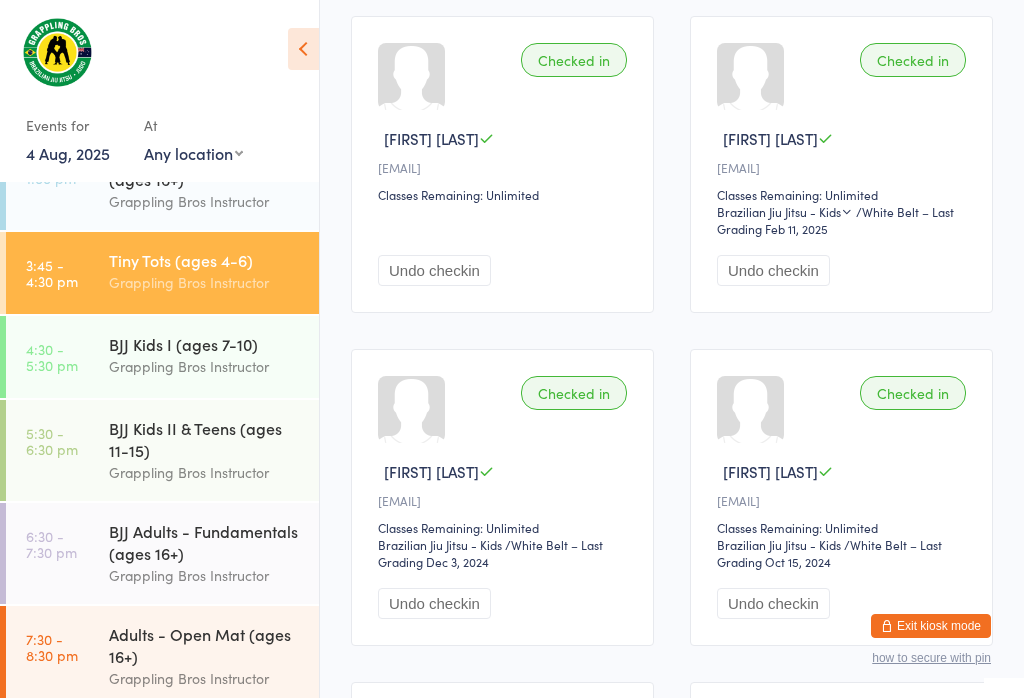scroll, scrollTop: 606, scrollLeft: 0, axis: vertical 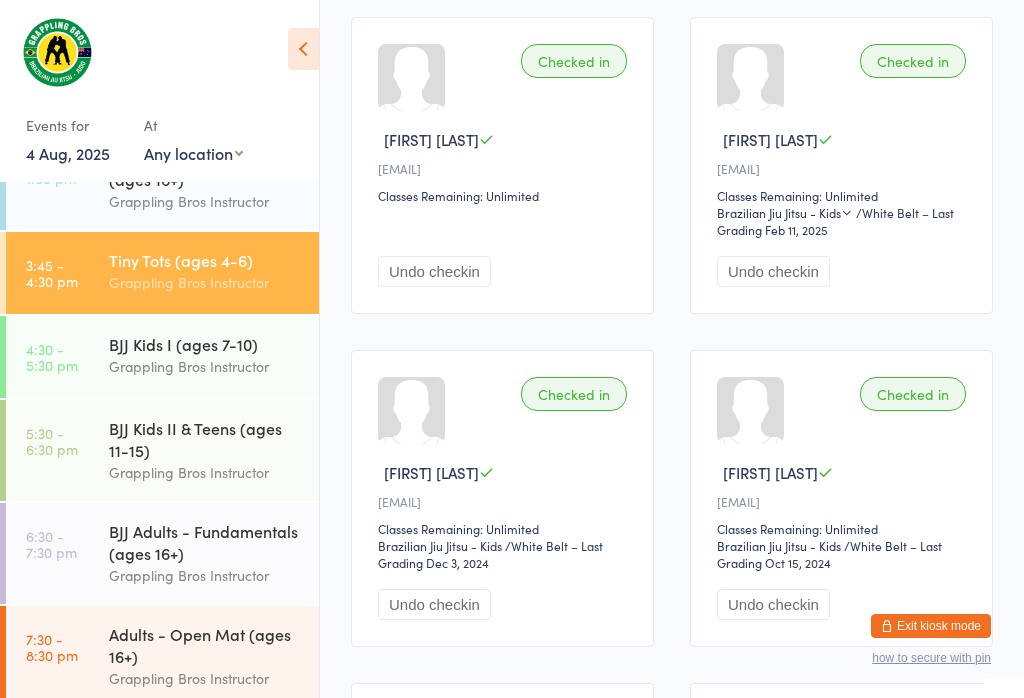 type on "[LAST]" 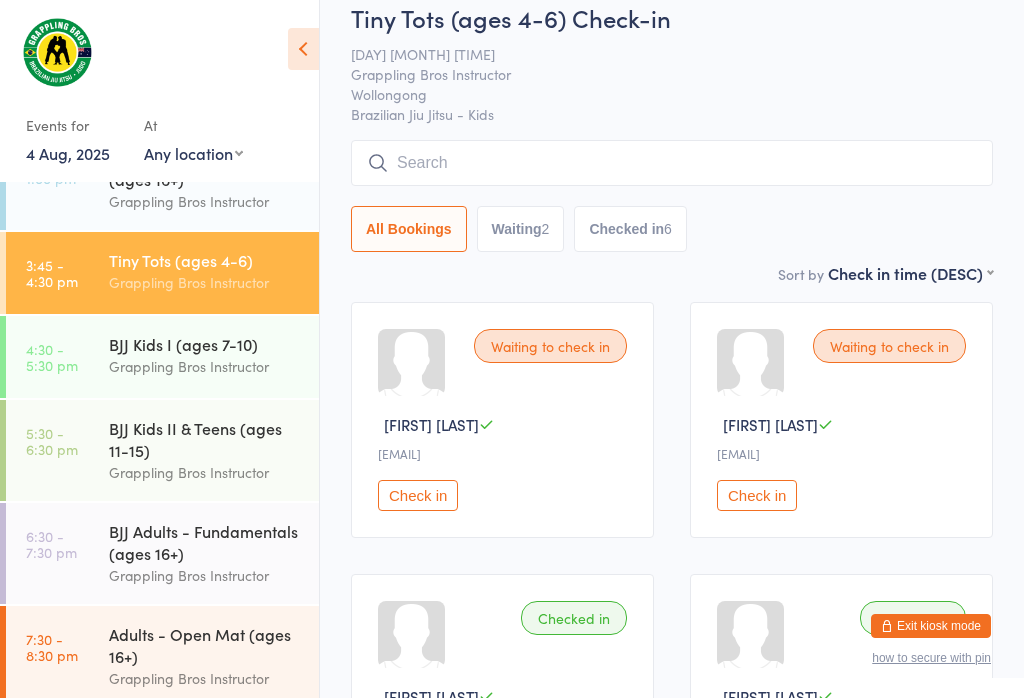 click on "[AGE] [AGE] Grappling Bros Instructor" at bounding box center [214, 355] 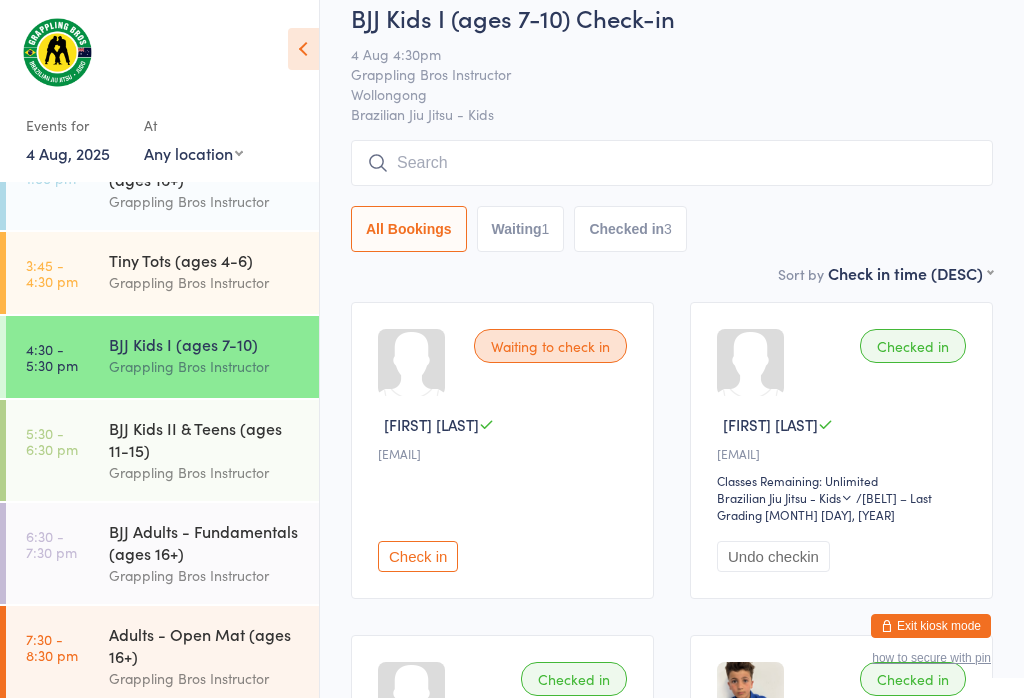 click on "3:45 - 4:30 pm" at bounding box center (52, 273) 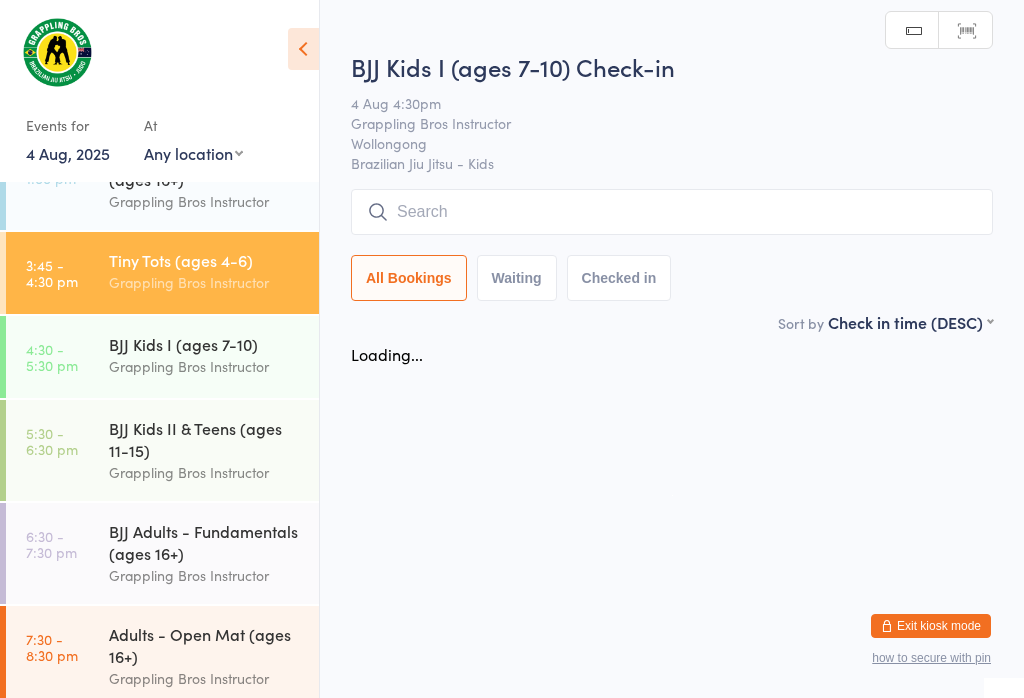 scroll, scrollTop: 0, scrollLeft: 0, axis: both 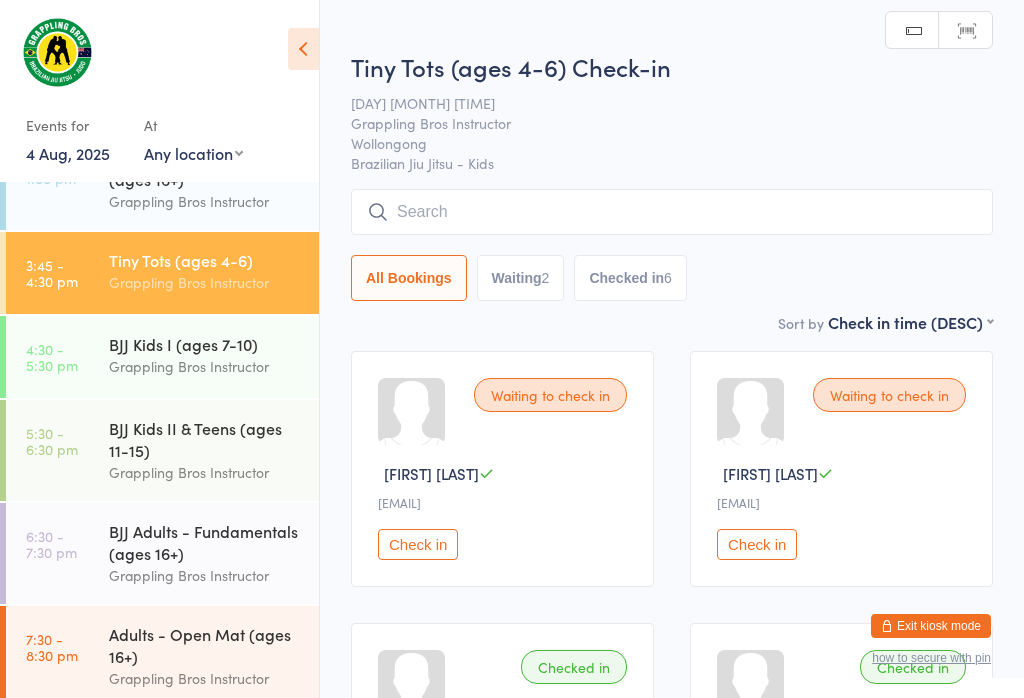 click at bounding box center (672, 212) 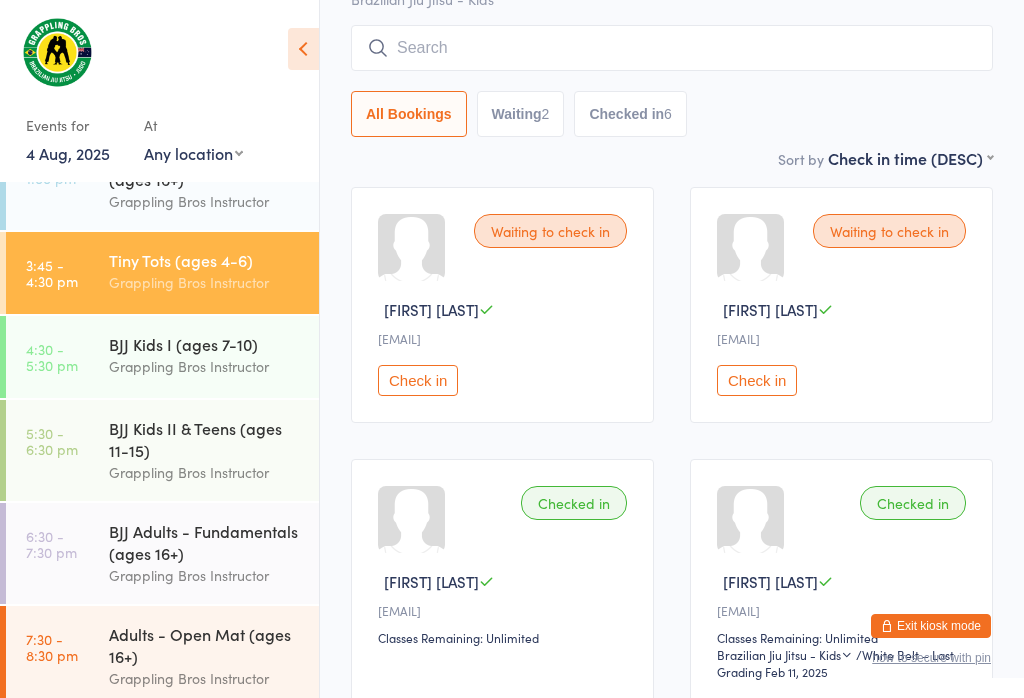 scroll, scrollTop: 191, scrollLeft: 0, axis: vertical 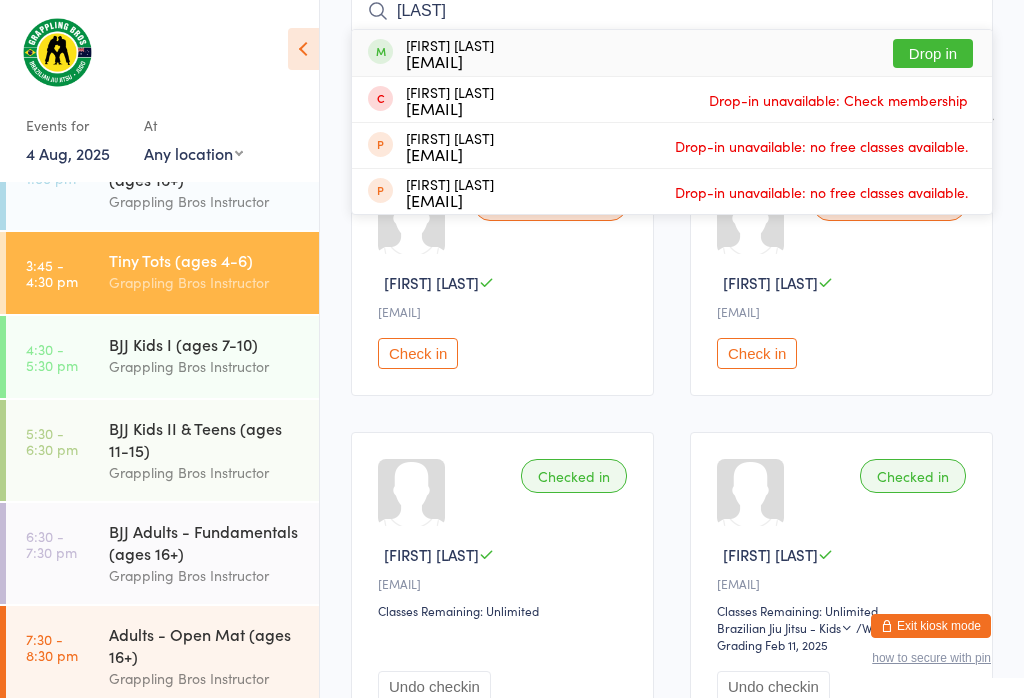 type on "[LAST]" 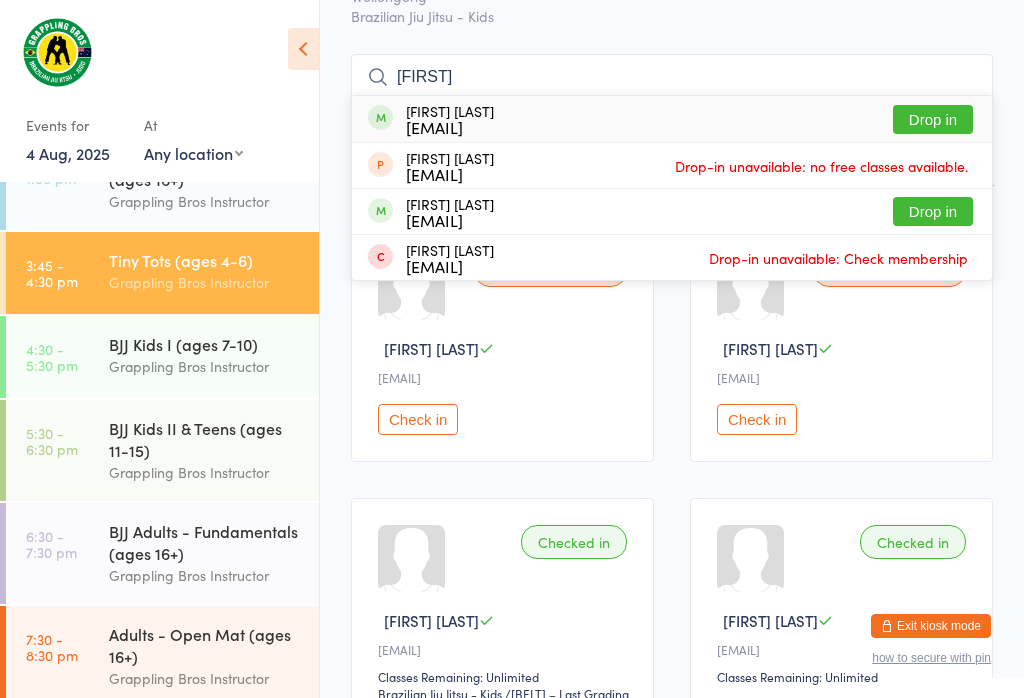 scroll, scrollTop: 130, scrollLeft: 0, axis: vertical 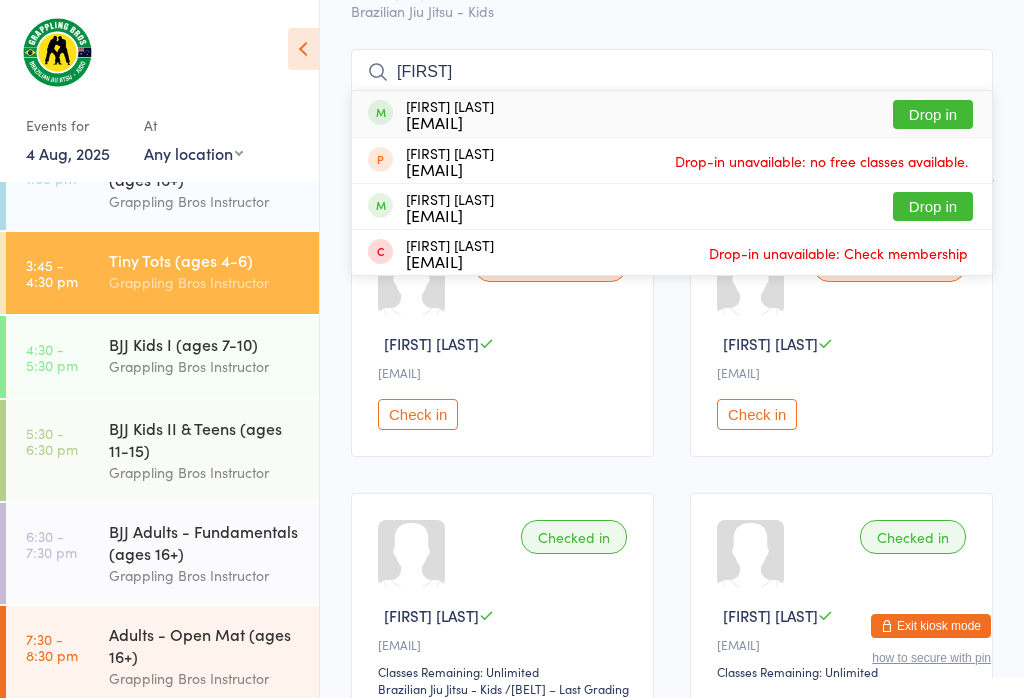 type on "[FIRST]" 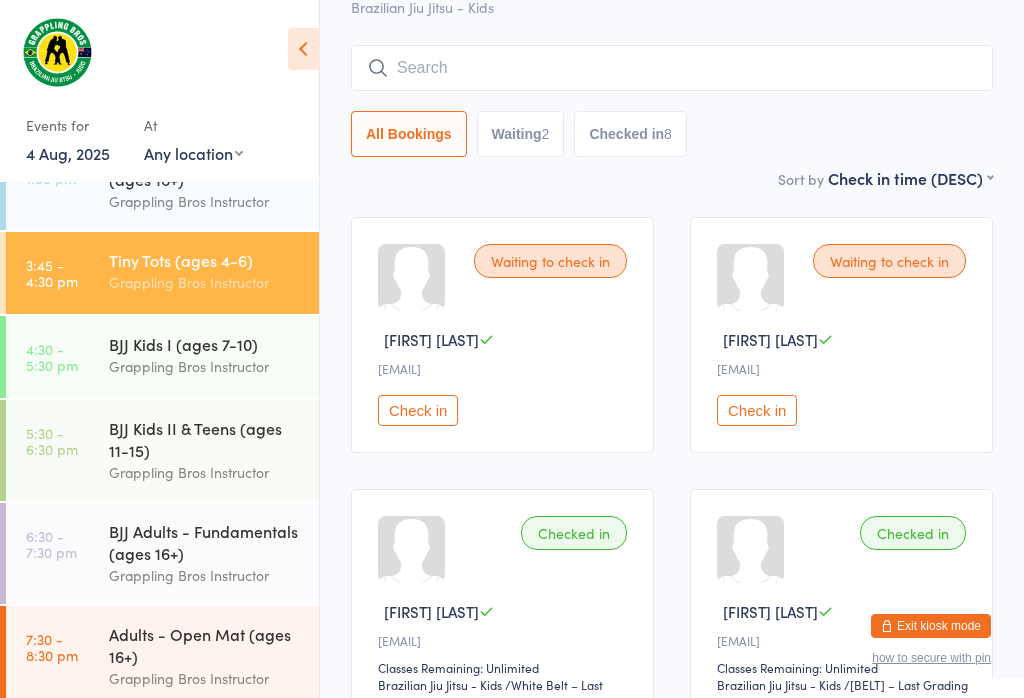 scroll, scrollTop: 121, scrollLeft: 0, axis: vertical 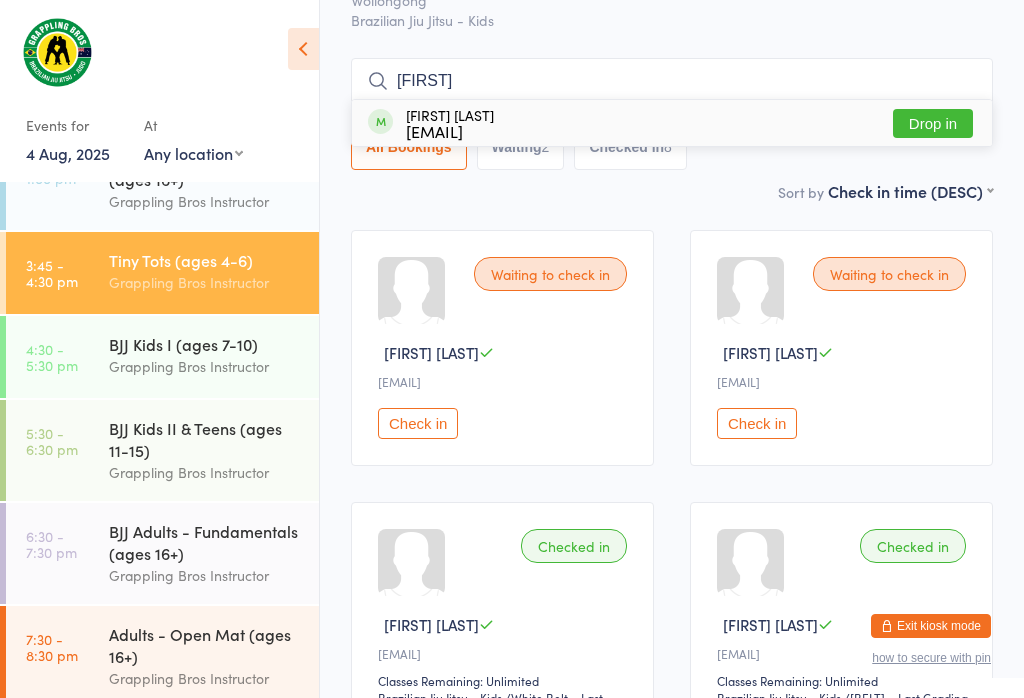 type on "[FIRST]" 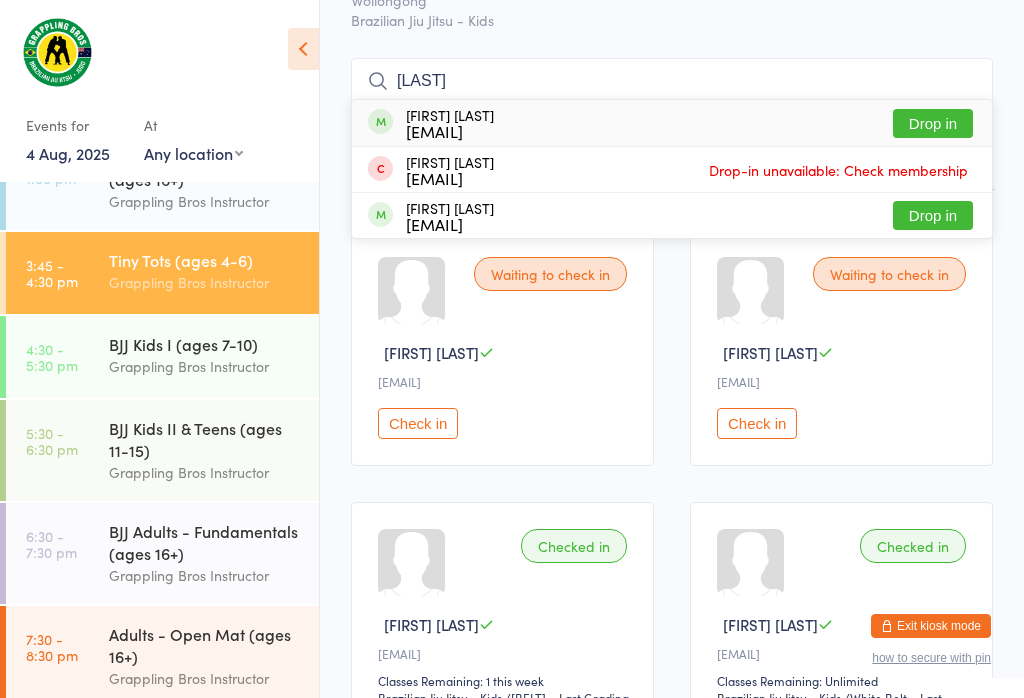 click on "[LAST]" at bounding box center [672, 81] 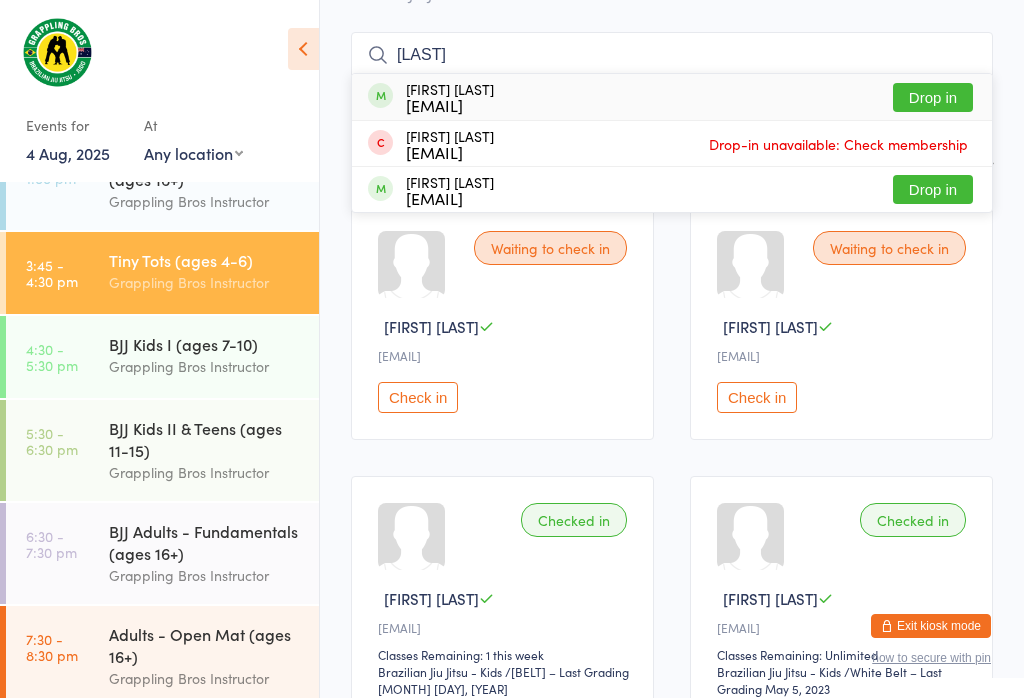 type on "[LAST]" 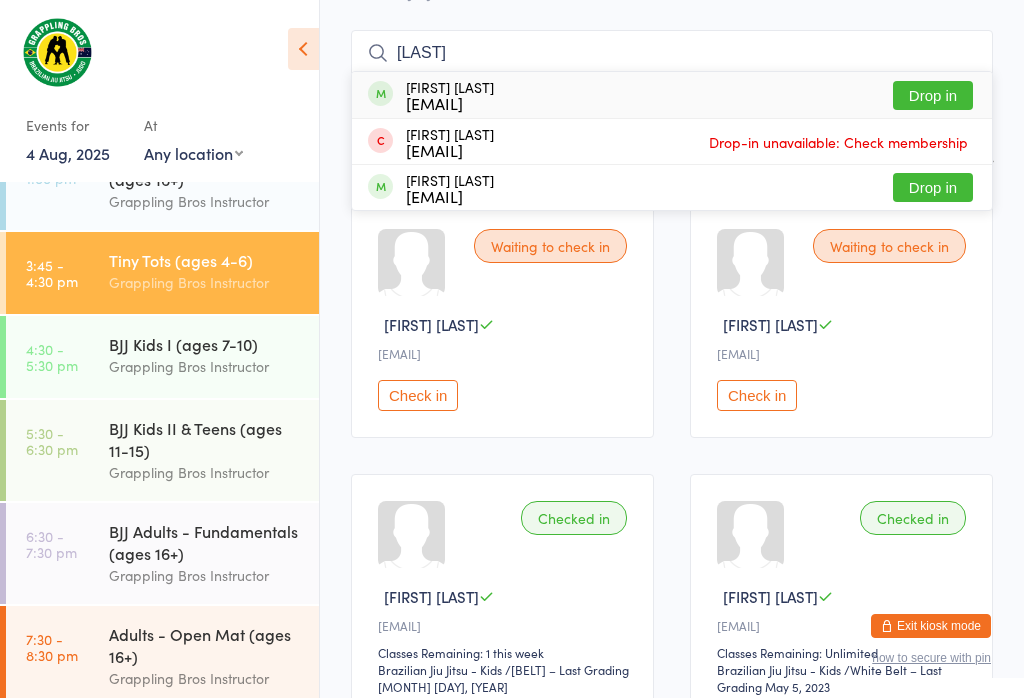 click on "Drop-in unavailable: Check membership" at bounding box center (838, 142) 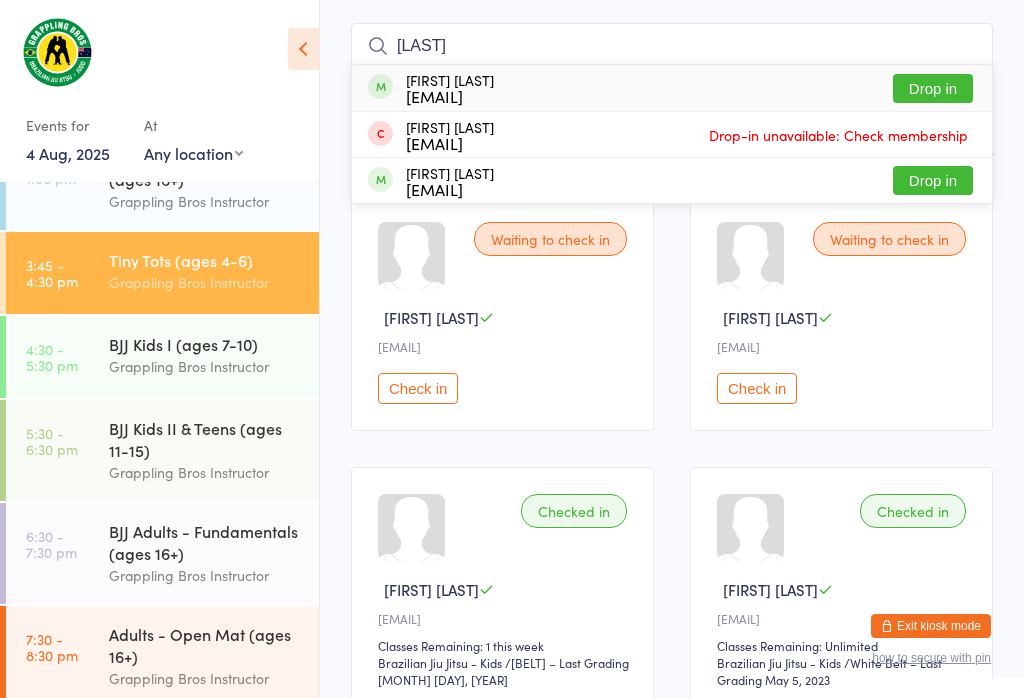 type 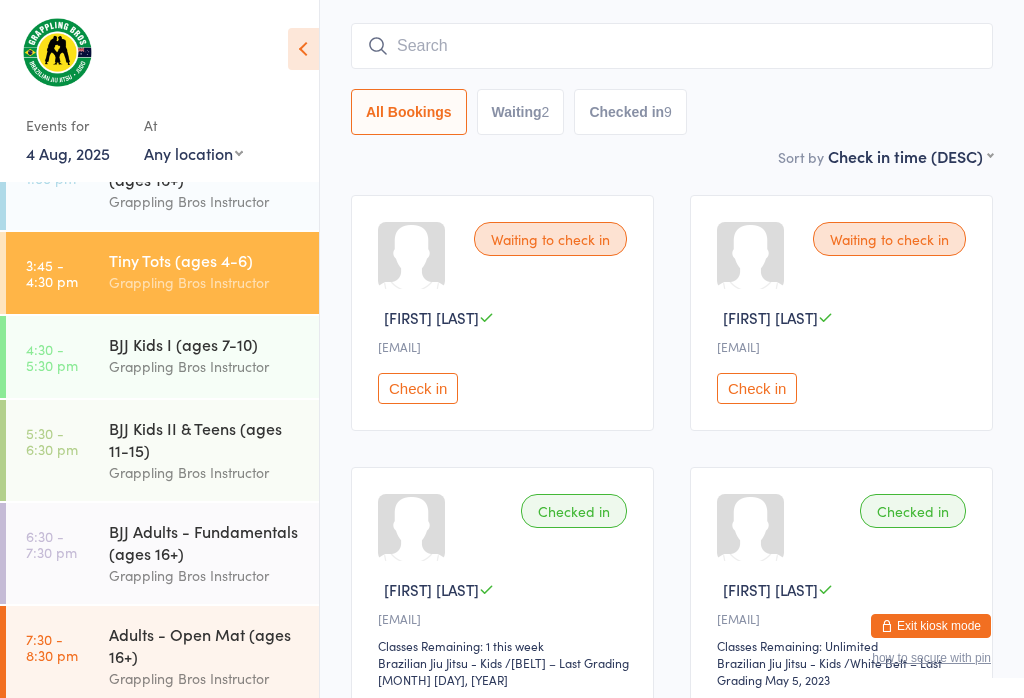 scroll, scrollTop: 160, scrollLeft: 0, axis: vertical 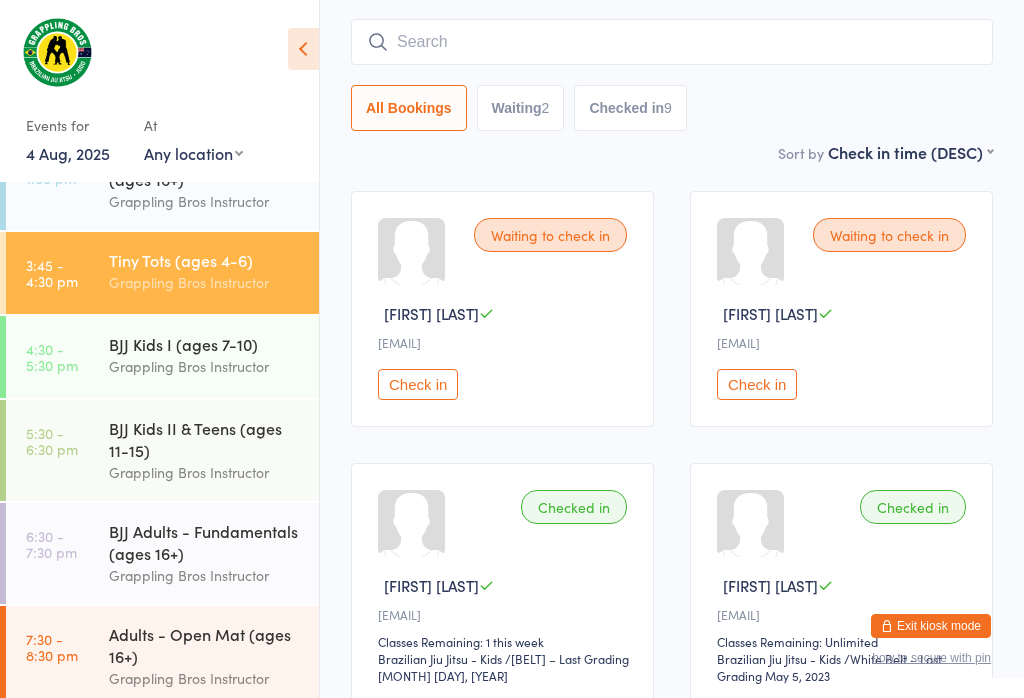 click on "BJJ Kids I (ages 7-10)" at bounding box center (205, 344) 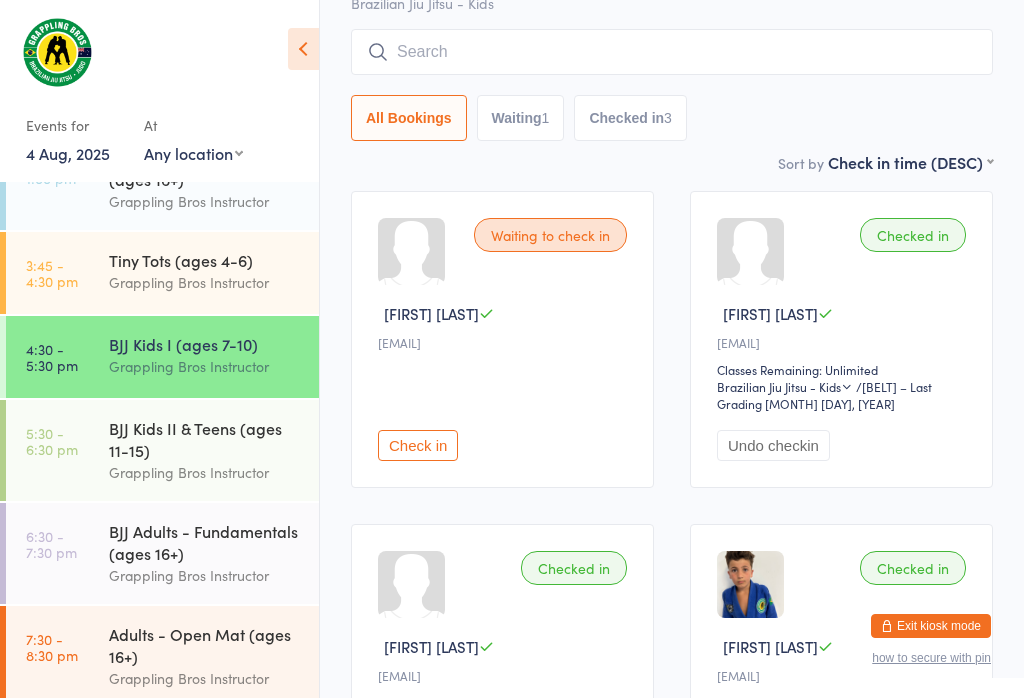 click at bounding box center [672, 52] 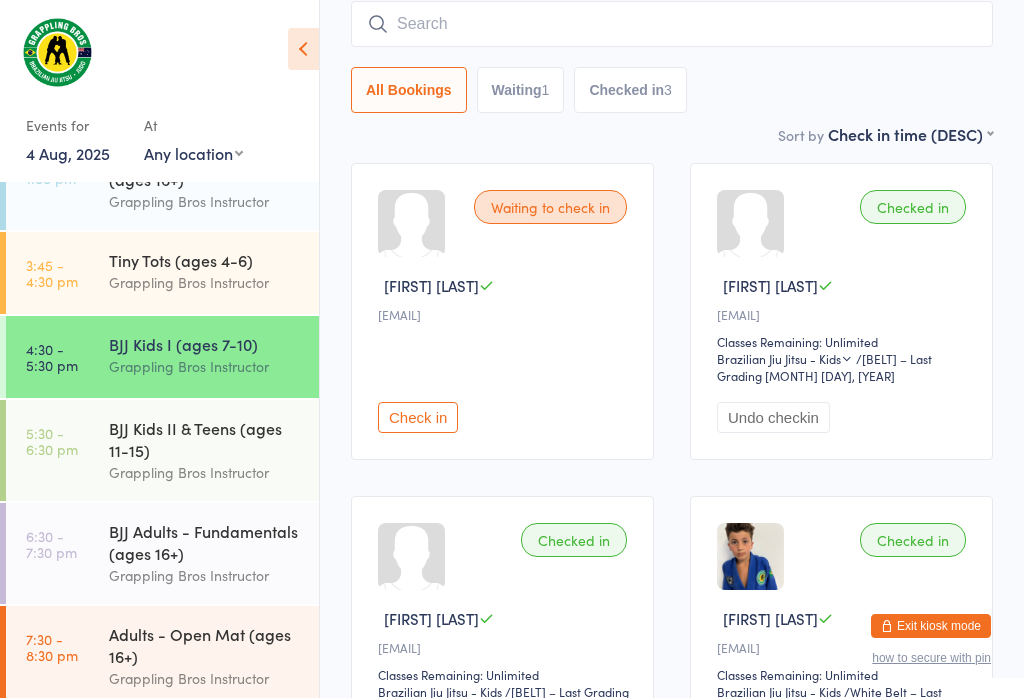 scroll, scrollTop: 191, scrollLeft: 0, axis: vertical 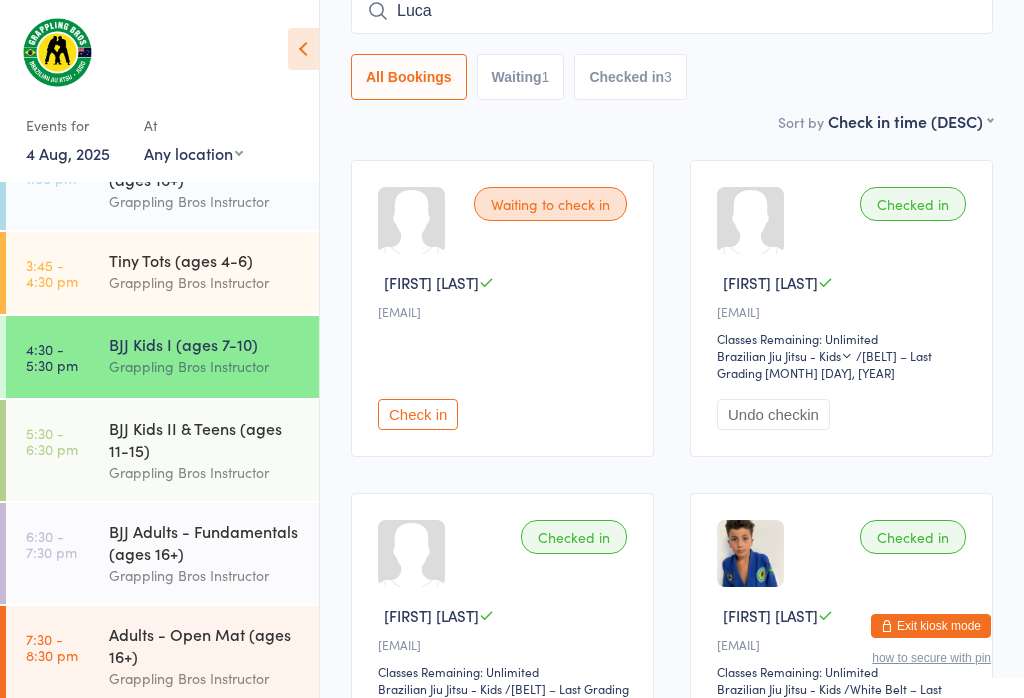 type on "Lucas" 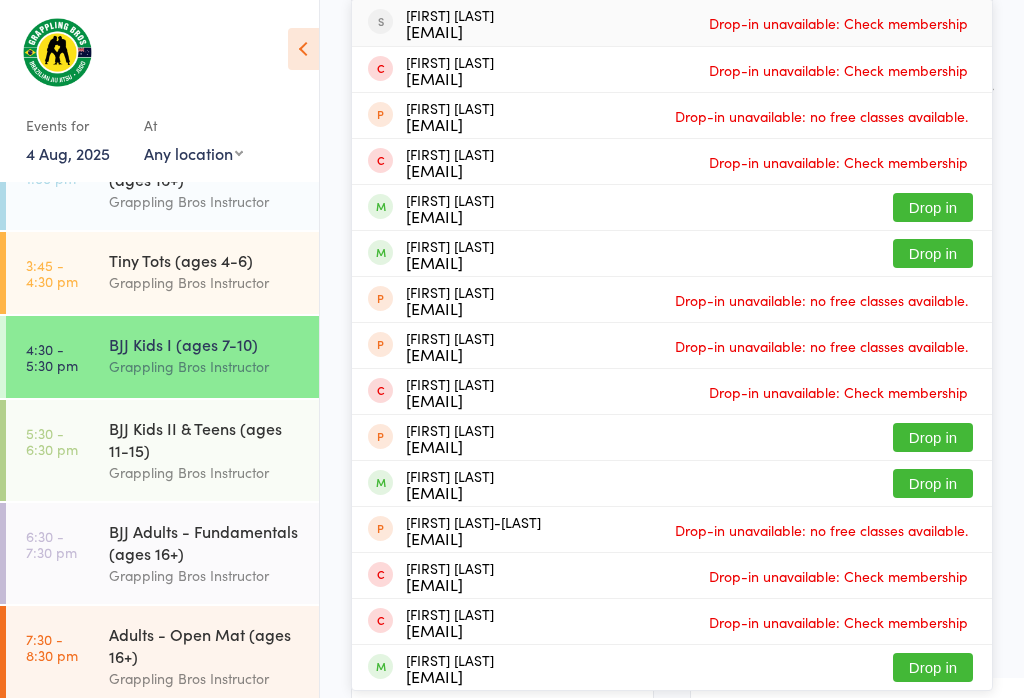 scroll, scrollTop: 287, scrollLeft: 0, axis: vertical 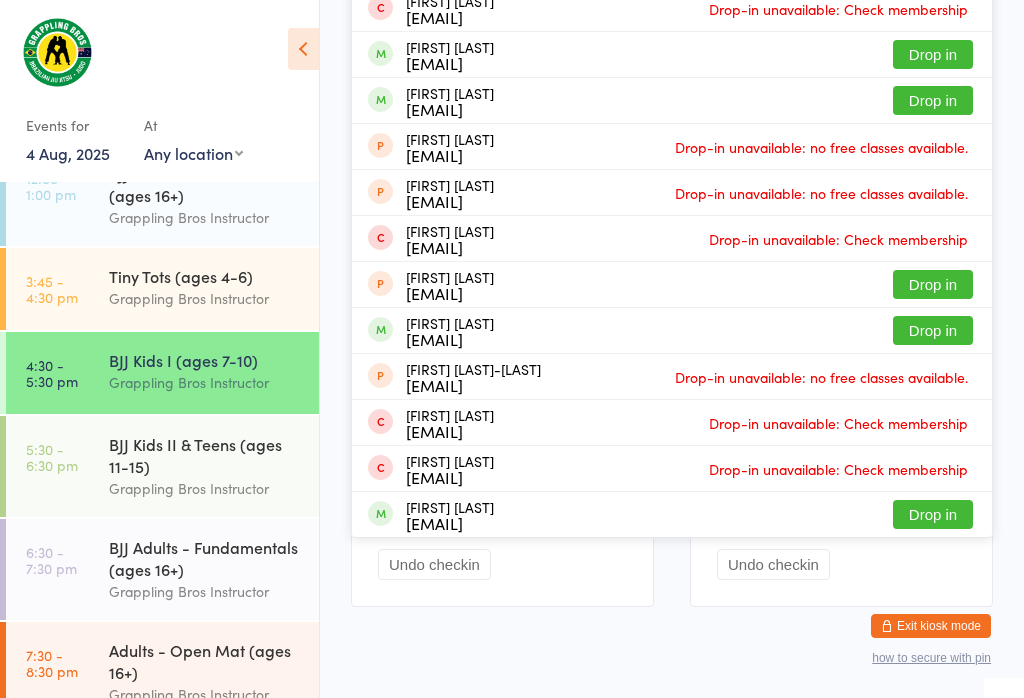 click on "BJJ Kids II & Teens (ages 11-15)" at bounding box center (205, 455) 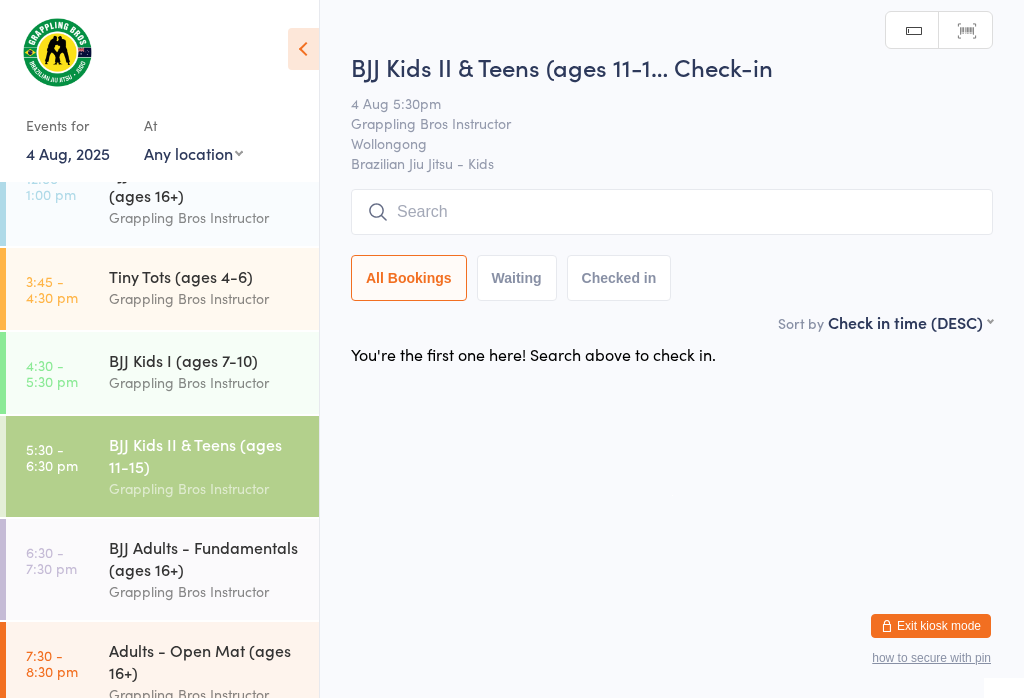 scroll, scrollTop: 49, scrollLeft: 0, axis: vertical 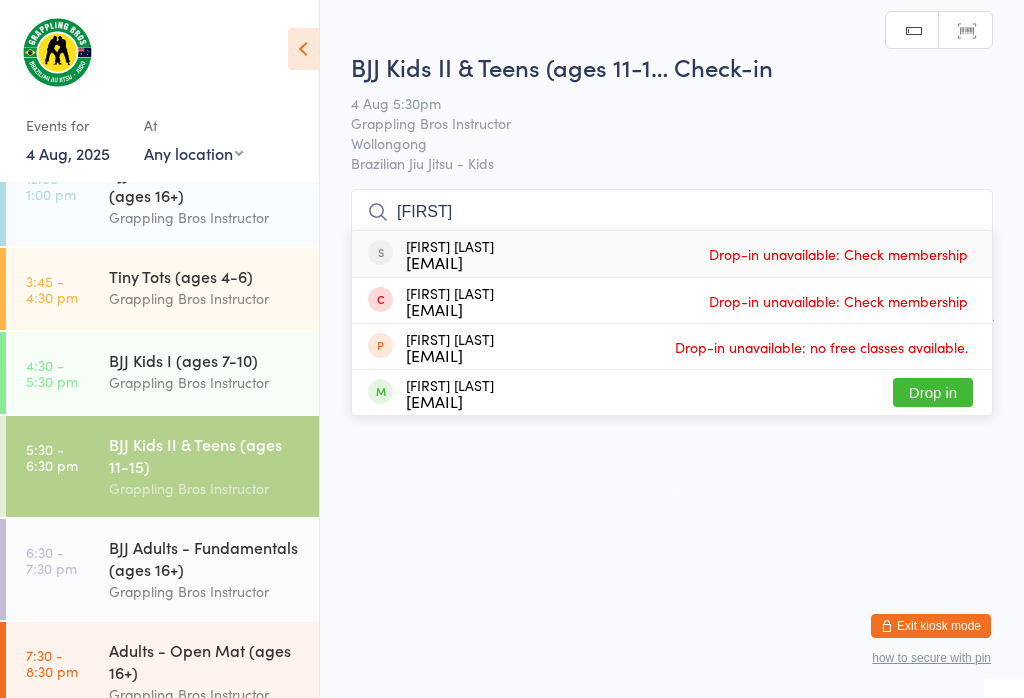type on "[FIRST]" 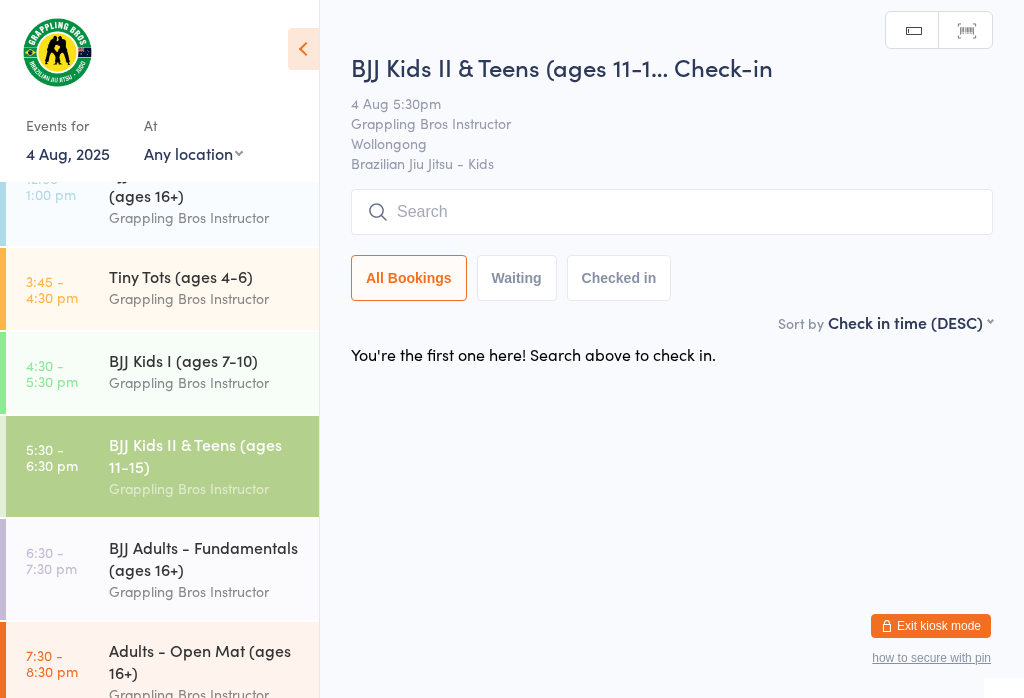 scroll, scrollTop: 0, scrollLeft: 0, axis: both 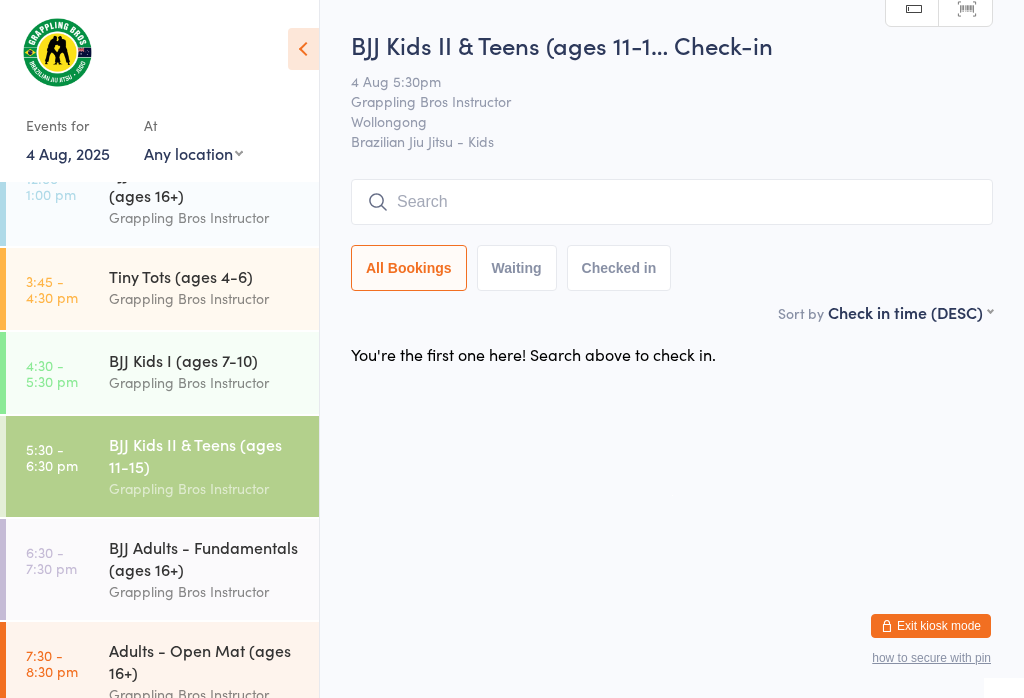 click on "Grappling Bros Instructor" at bounding box center (205, 382) 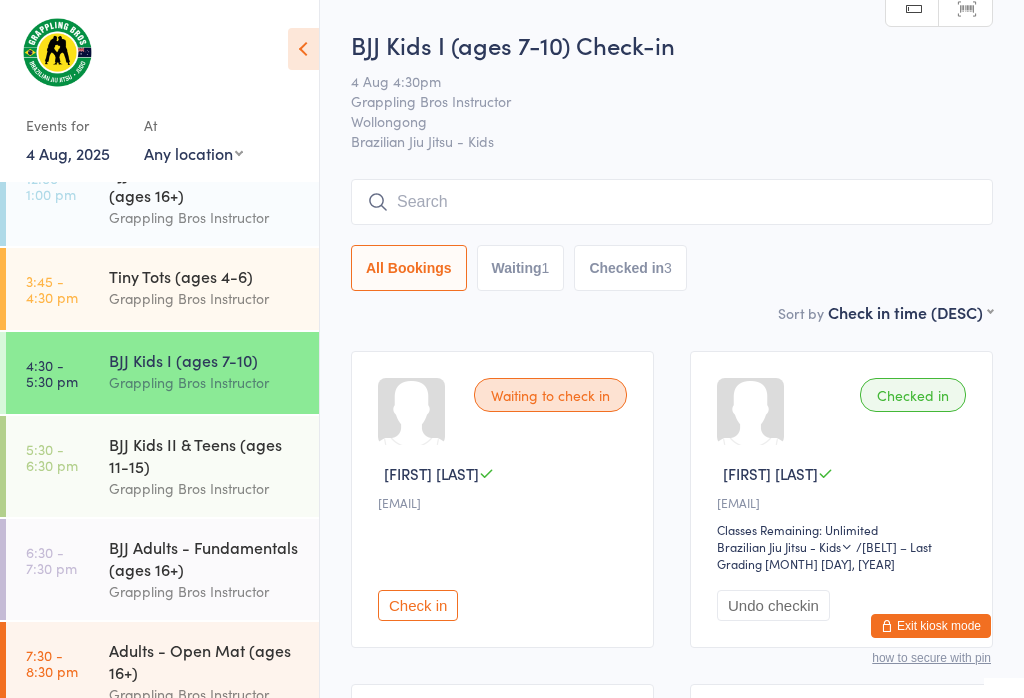 click on "Grappling Bros Instructor" at bounding box center (205, 298) 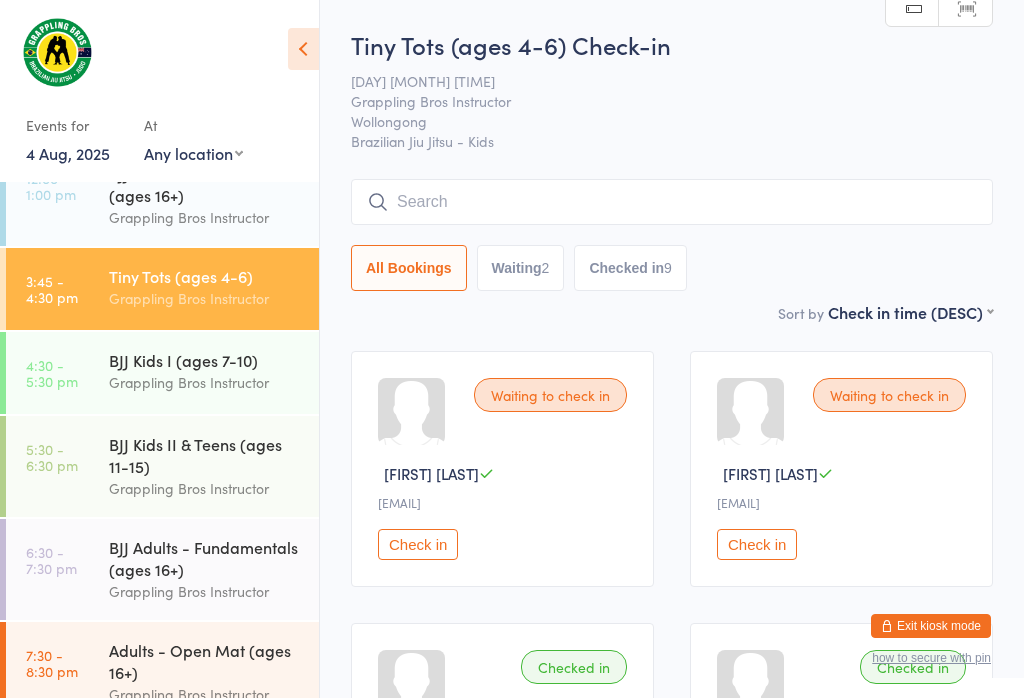 scroll, scrollTop: 0, scrollLeft: 0, axis: both 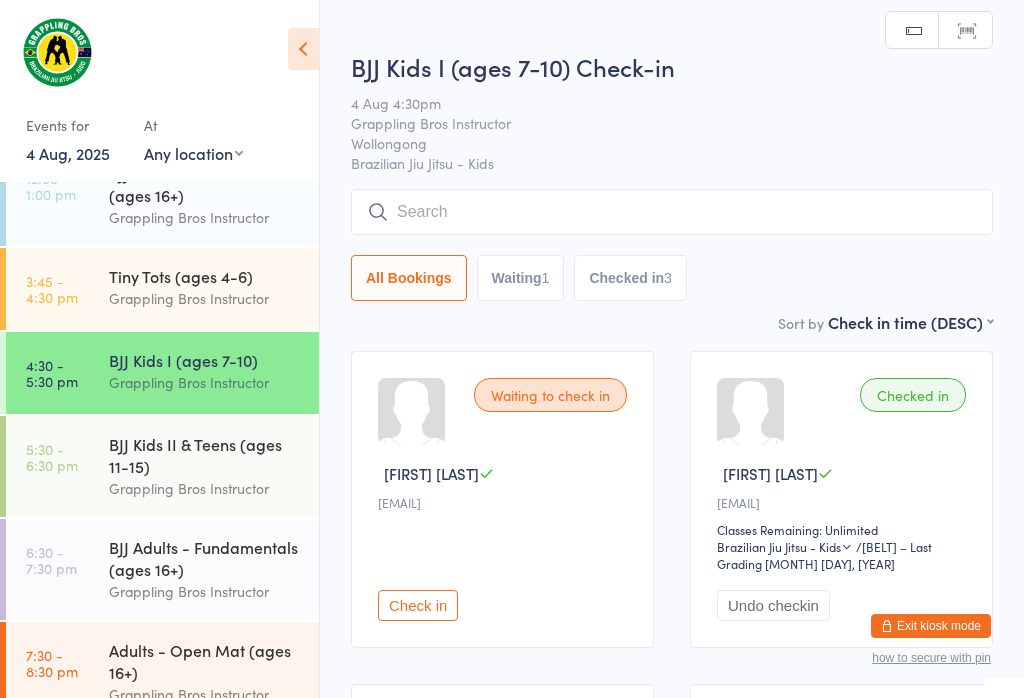 click at bounding box center [672, 212] 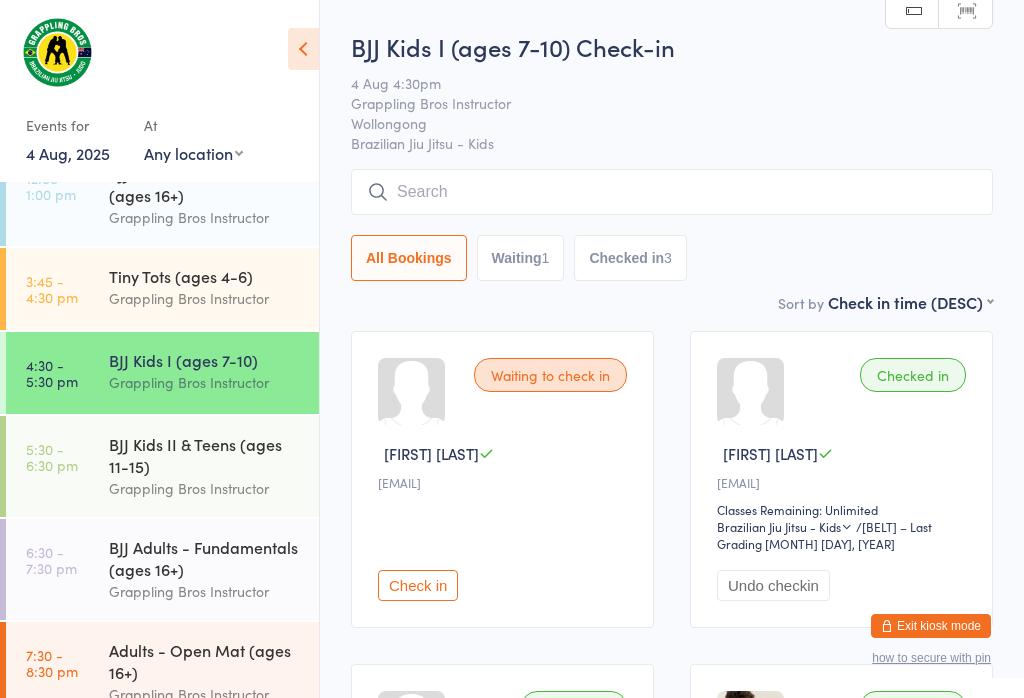 scroll, scrollTop: 191, scrollLeft: 0, axis: vertical 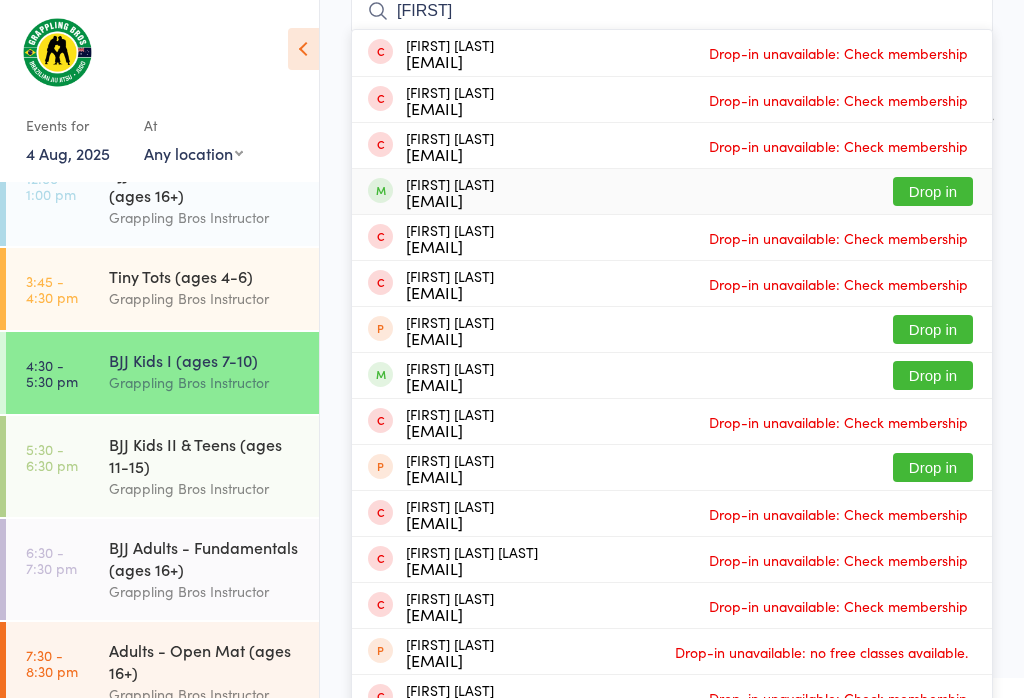type on "[FIRST]" 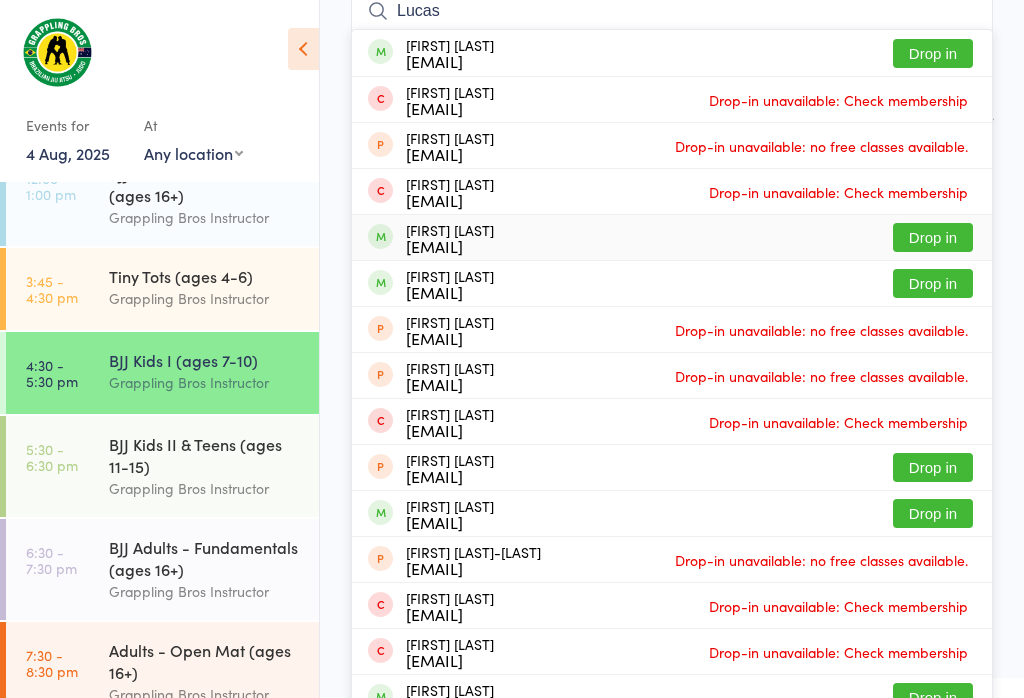 type on "Lucas" 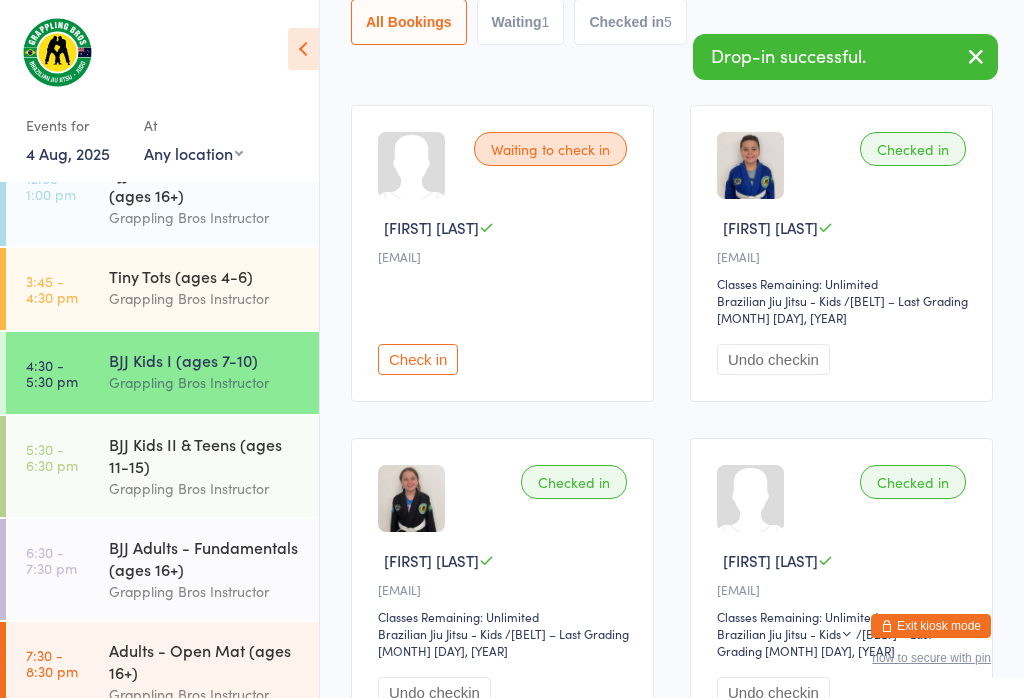 scroll, scrollTop: 243, scrollLeft: 0, axis: vertical 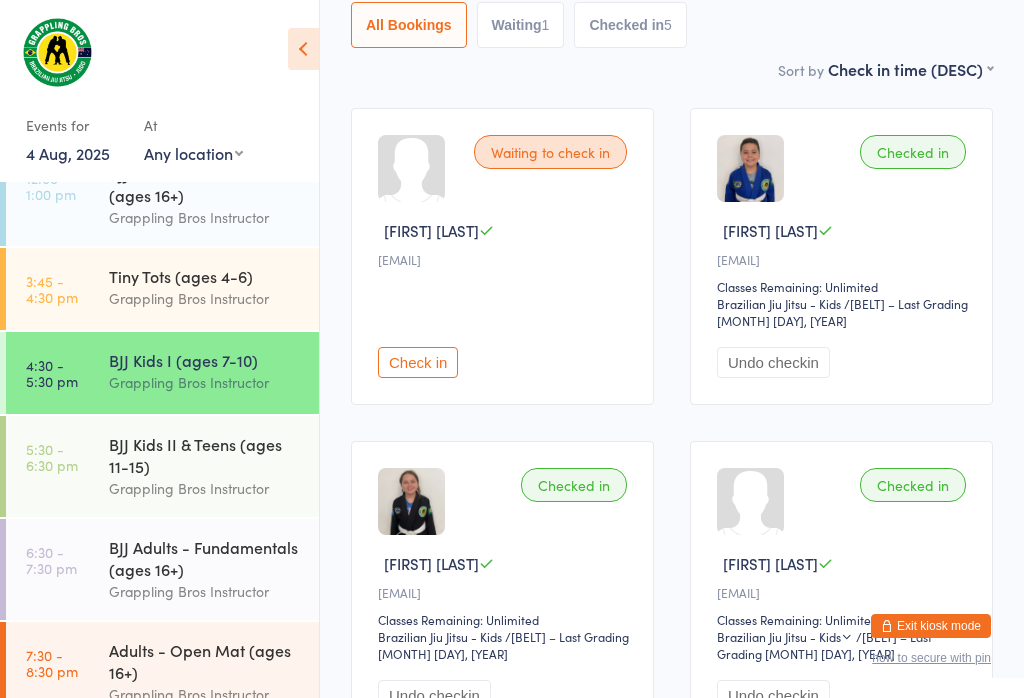 click on "BJJ Kids I (ages 7-10)" at bounding box center [205, 360] 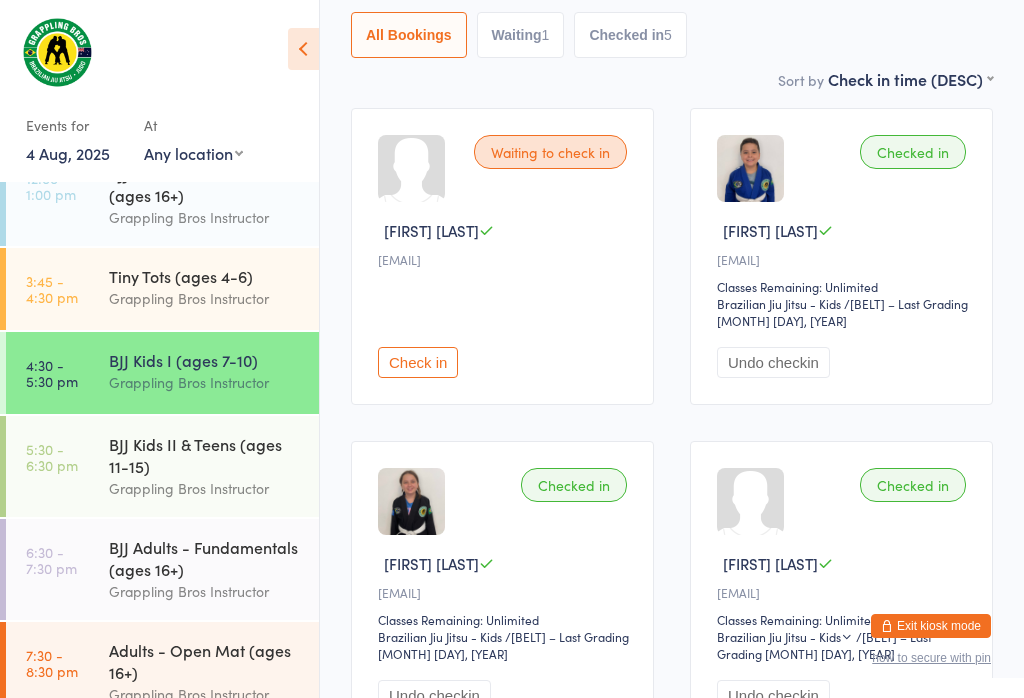 scroll, scrollTop: 0, scrollLeft: 0, axis: both 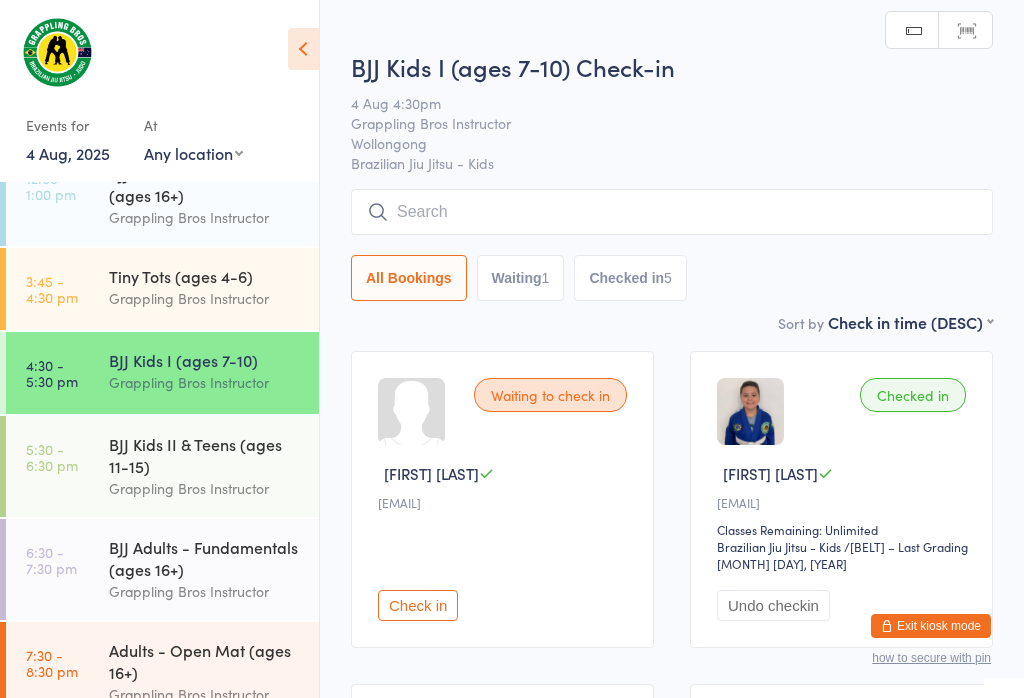 click at bounding box center (672, 212) 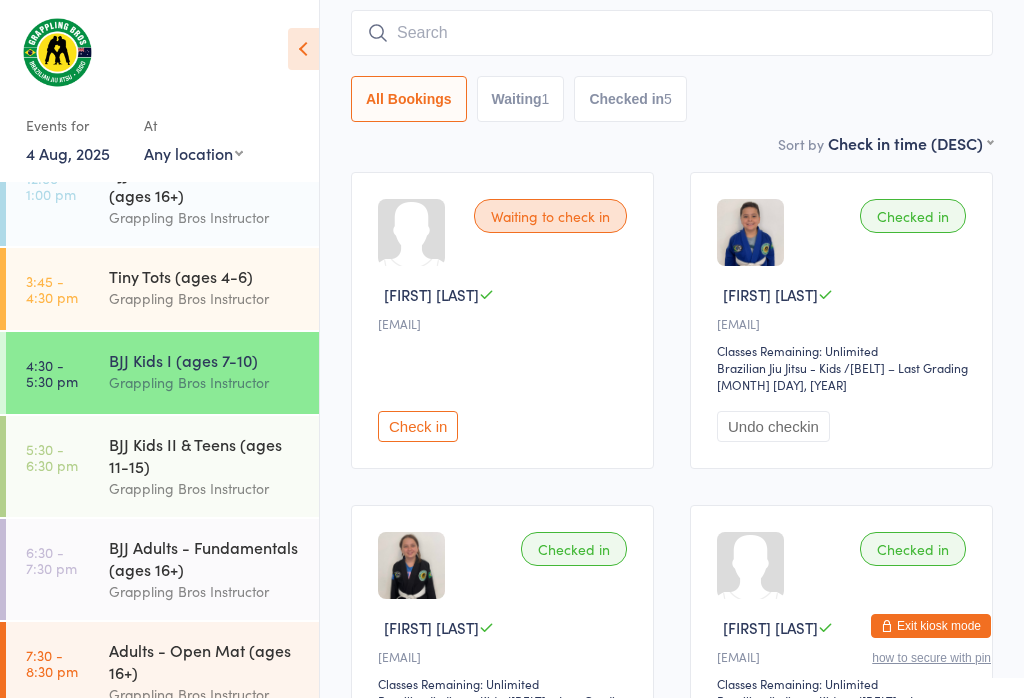 scroll, scrollTop: 191, scrollLeft: 0, axis: vertical 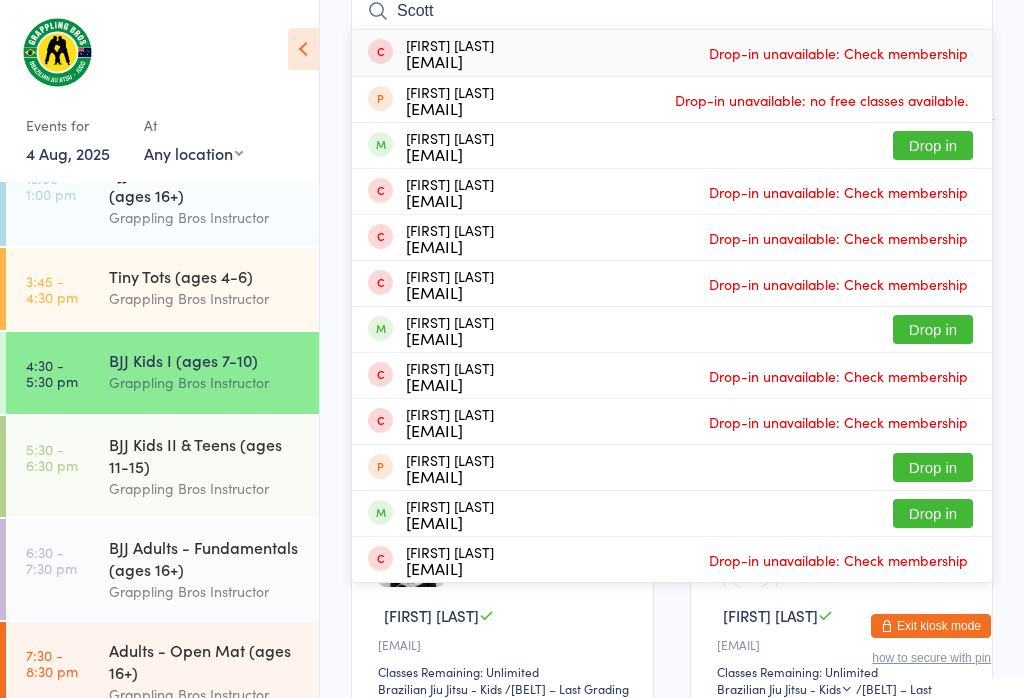 type on "Scott" 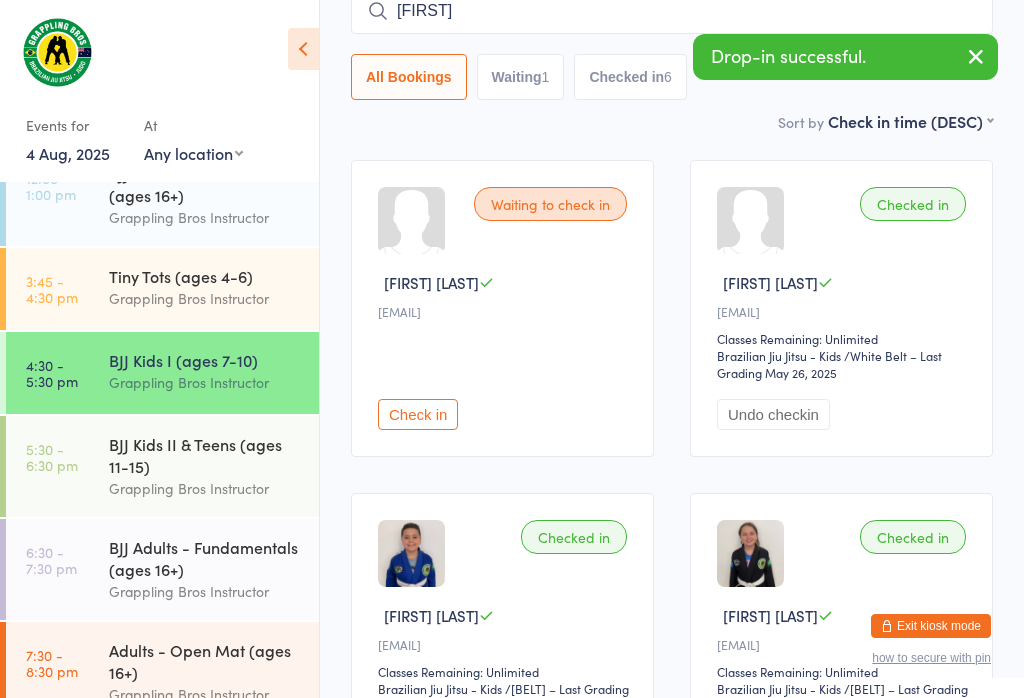 type on "[FIRST]" 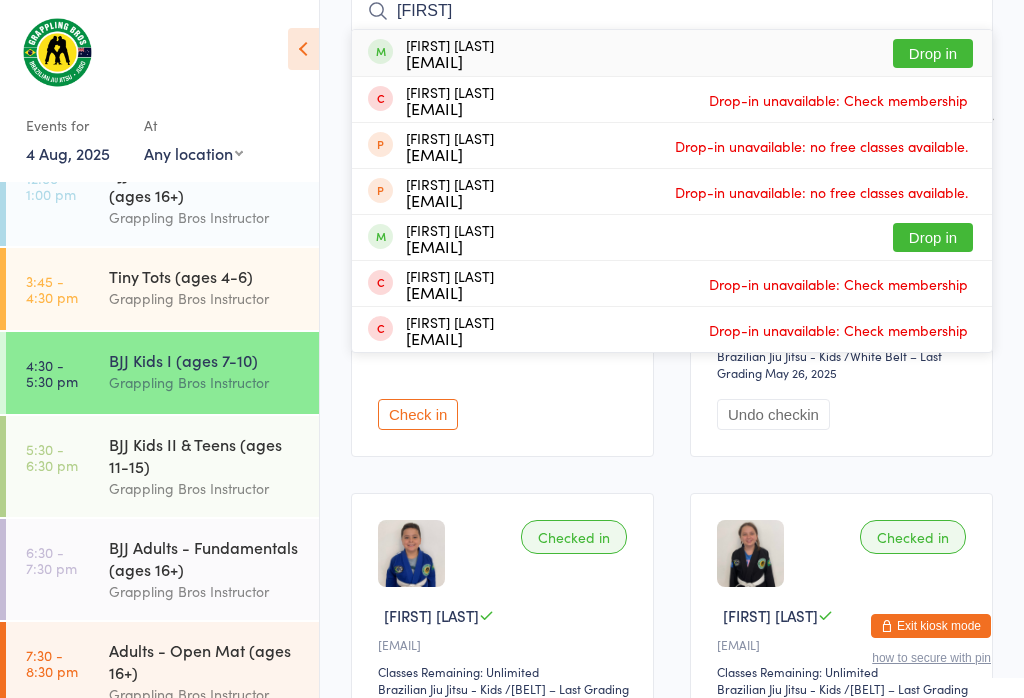 click on "Drop in" at bounding box center (933, 53) 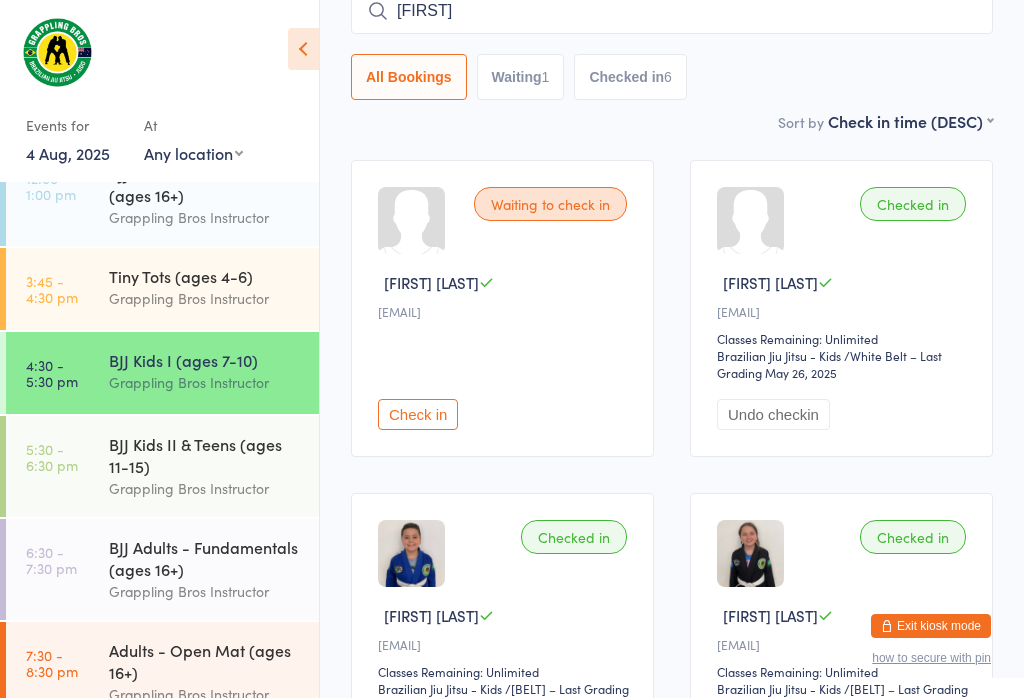 type 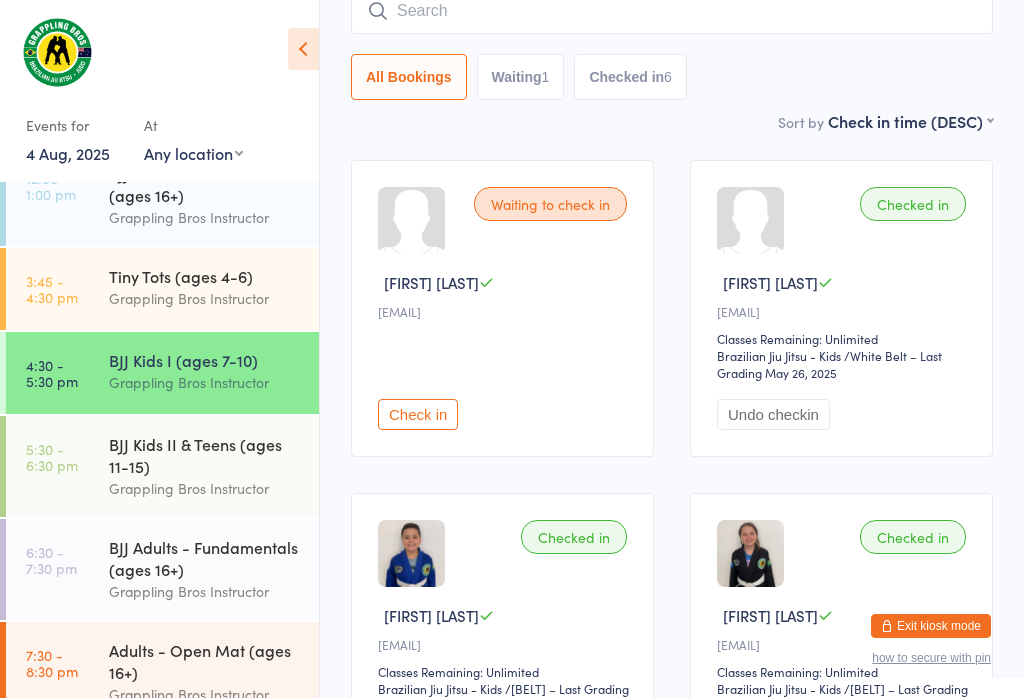 scroll, scrollTop: 54, scrollLeft: 0, axis: vertical 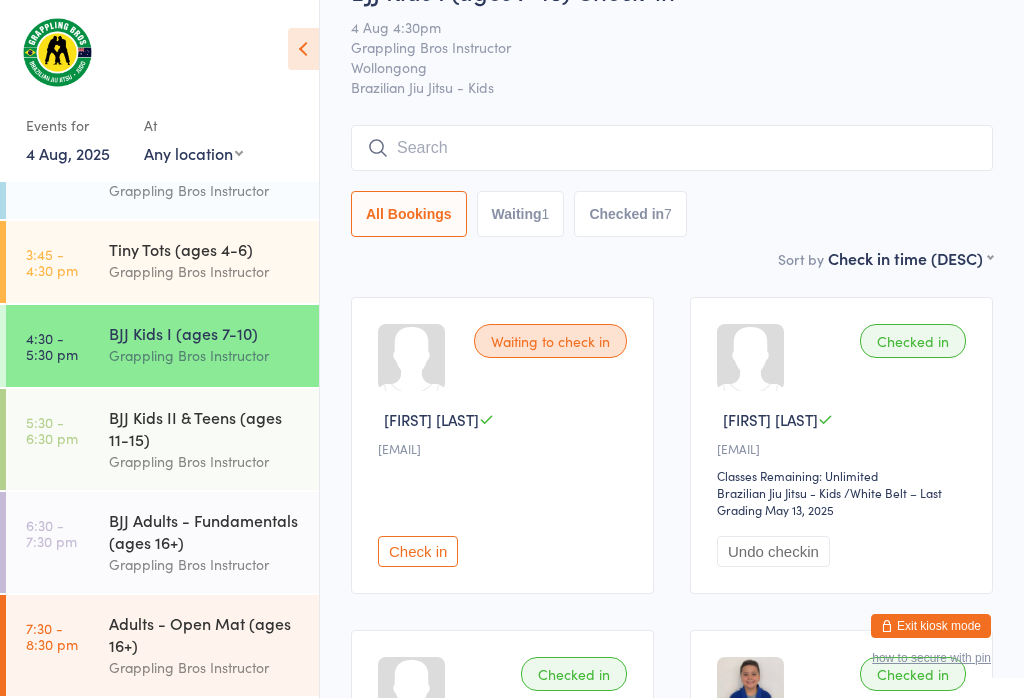click on "BJJ Kids I (ages 7-10)" at bounding box center (205, 333) 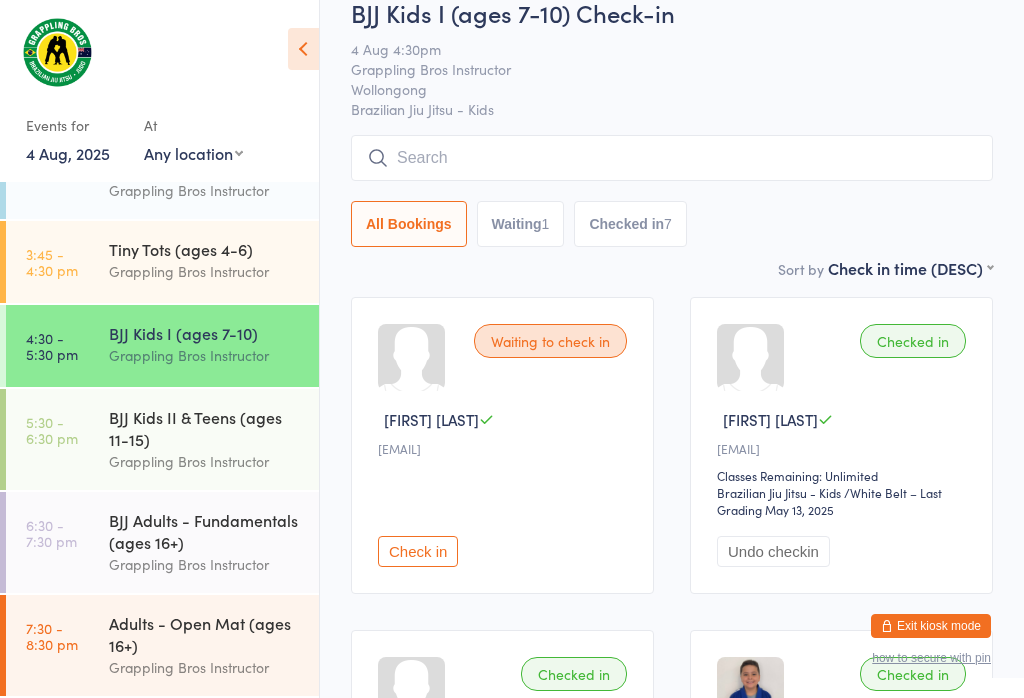 click at bounding box center (672, 158) 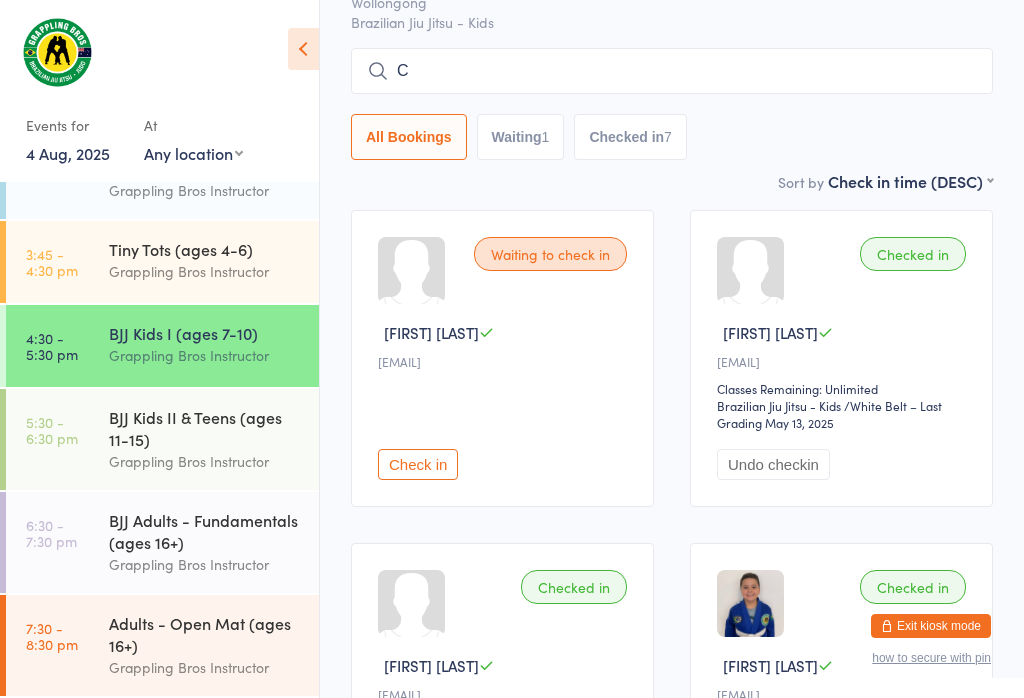 scroll, scrollTop: 174, scrollLeft: 0, axis: vertical 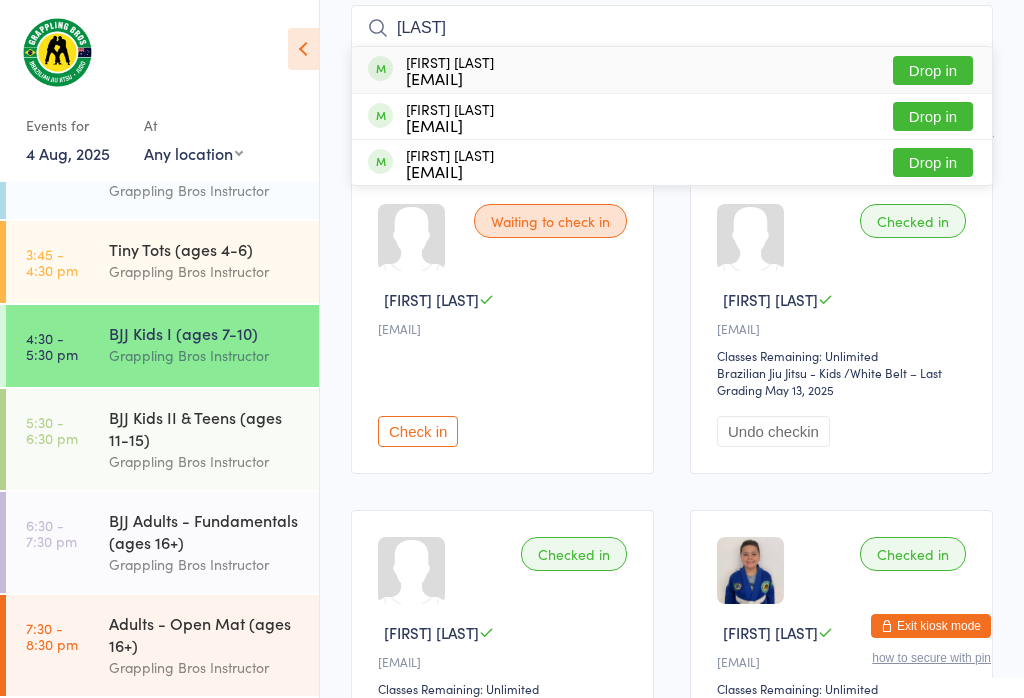 type on "[LAST]" 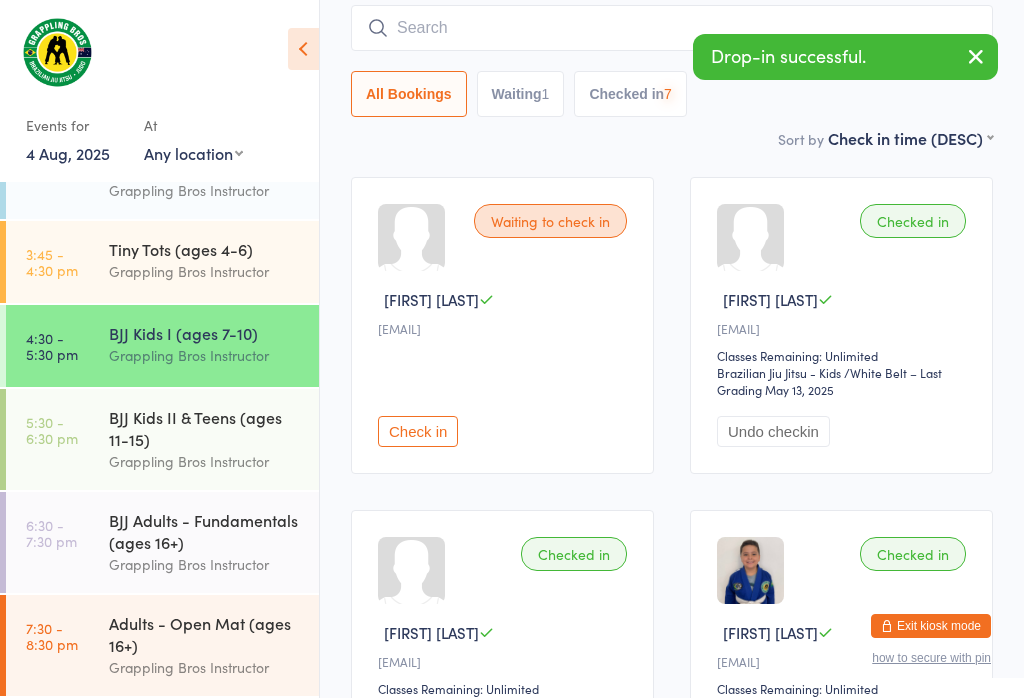 click on "Tiny Tots (ages 4-6)" at bounding box center [205, 249] 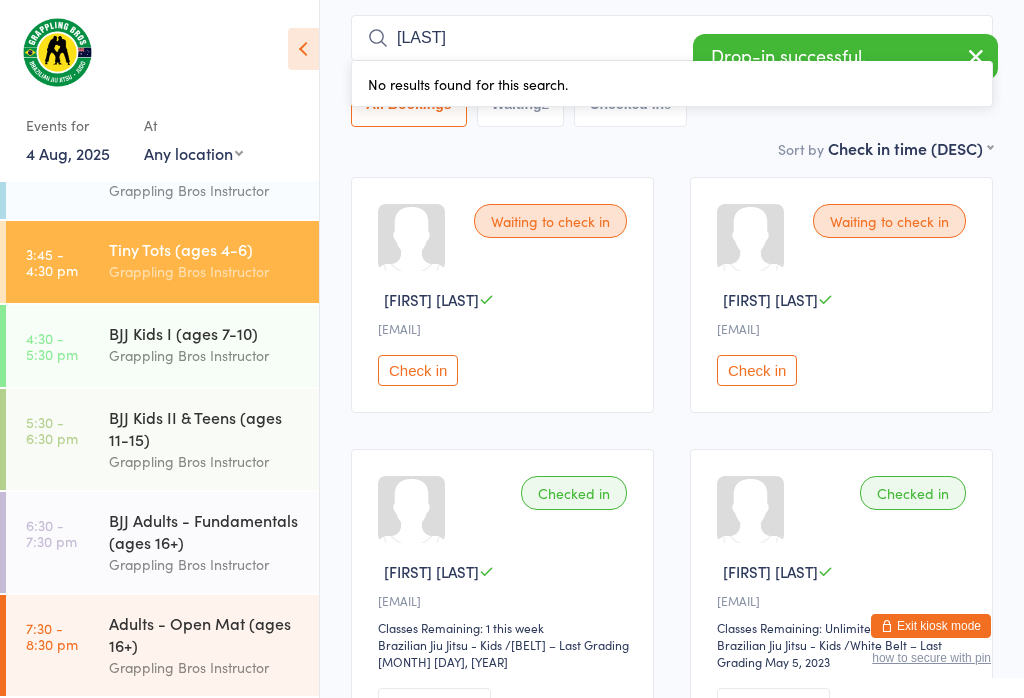 type on "[LAST]" 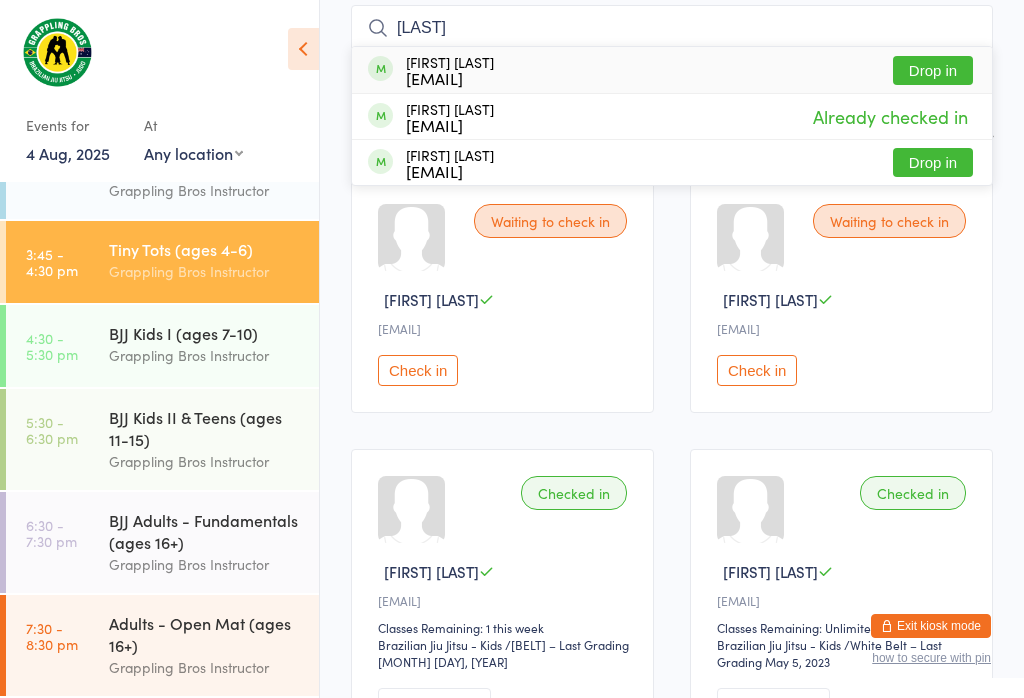 click on "BJJ Kids I (ages 7-10)" at bounding box center [205, 333] 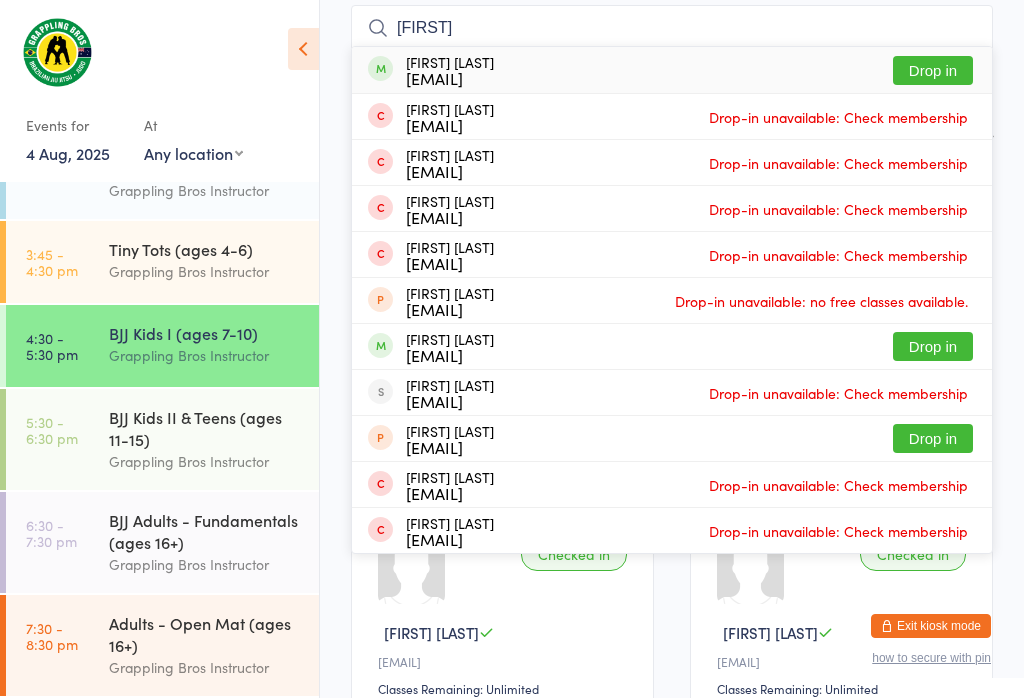 type on "[FIRST]" 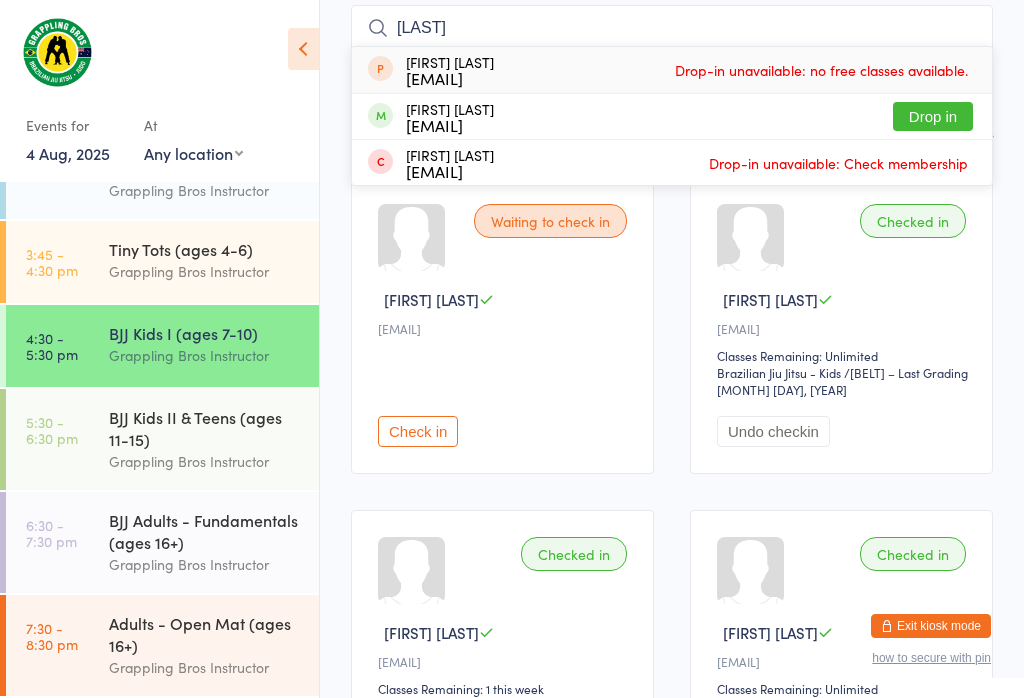 type on "[LAST]" 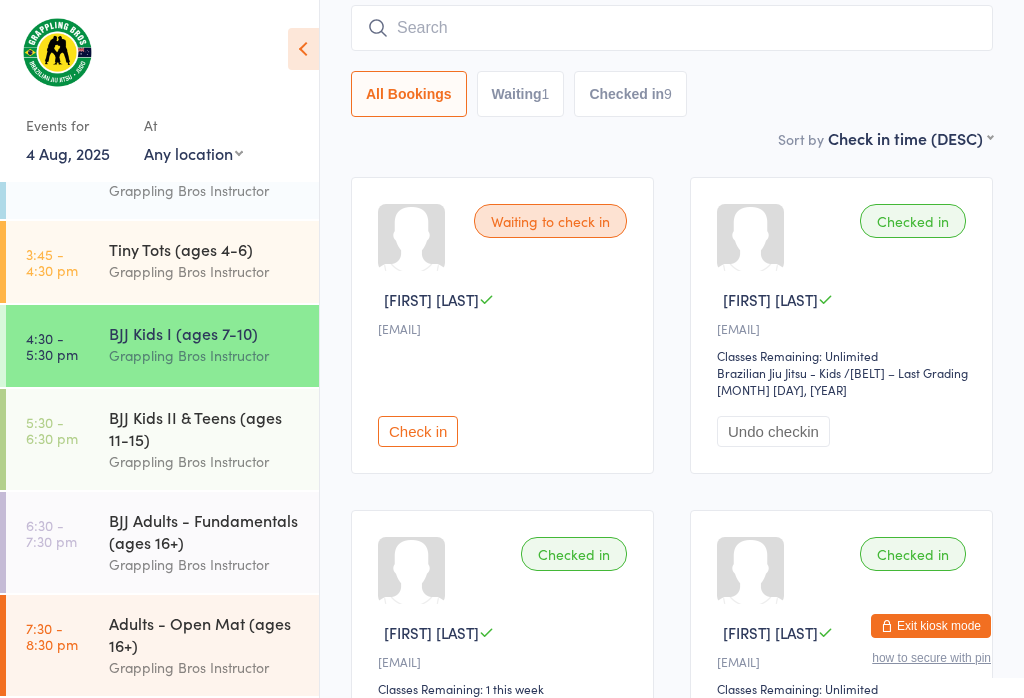 scroll, scrollTop: 0, scrollLeft: 0, axis: both 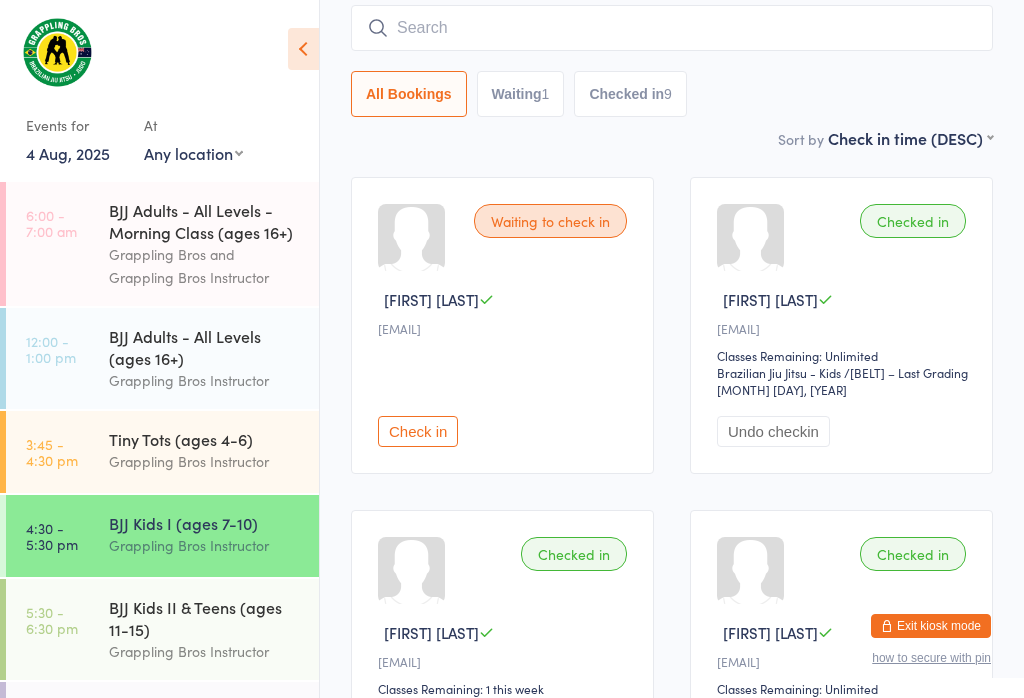 click at bounding box center [672, 28] 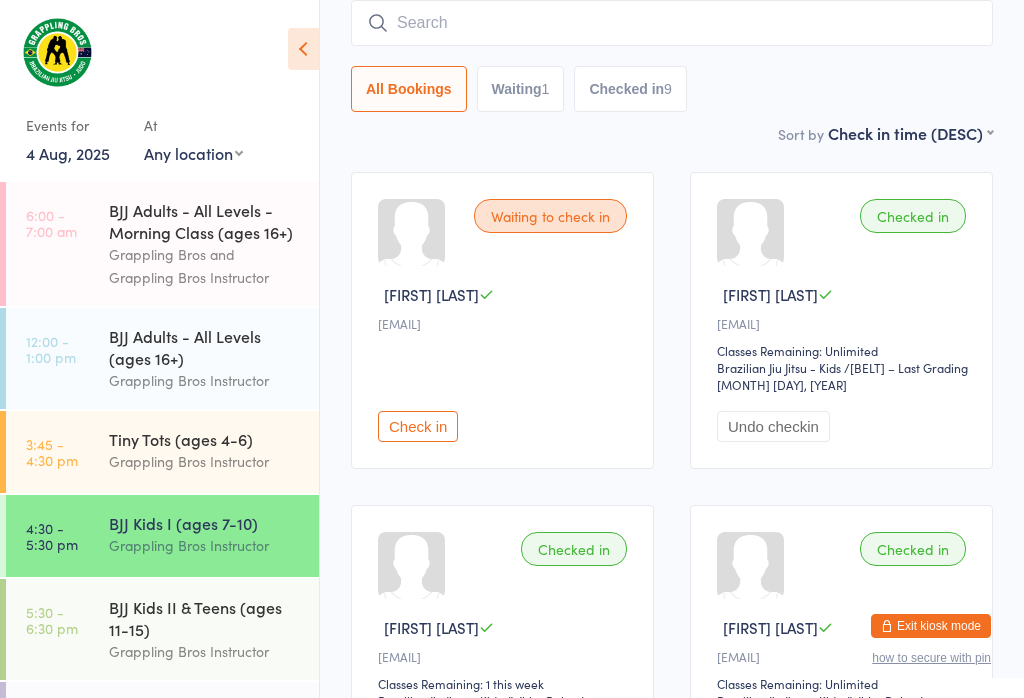 scroll, scrollTop: 181, scrollLeft: 0, axis: vertical 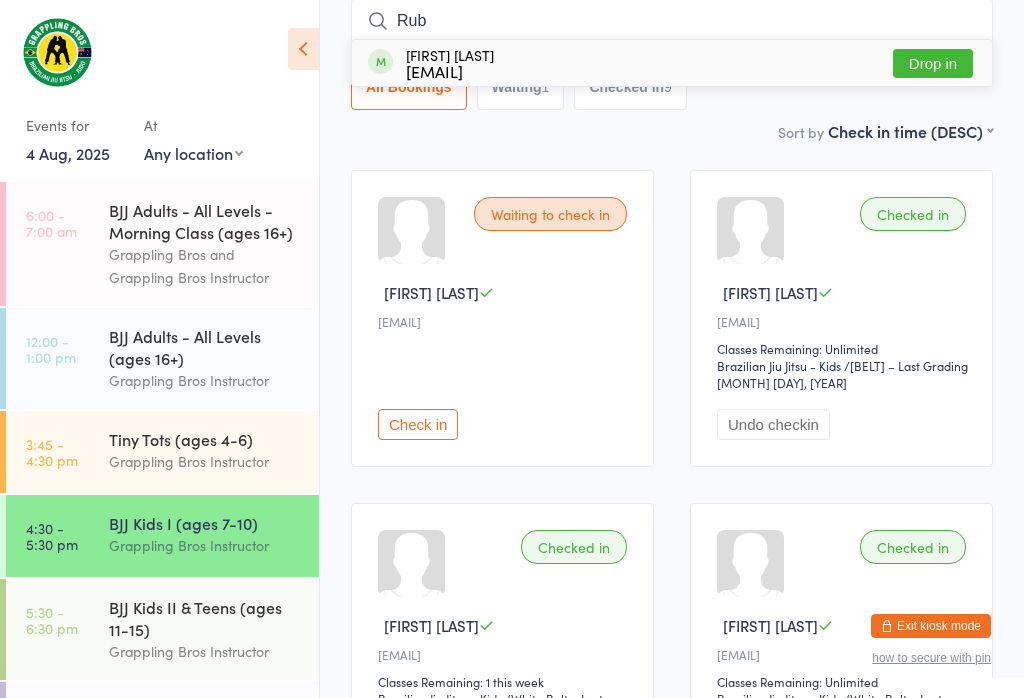 type on "Rub" 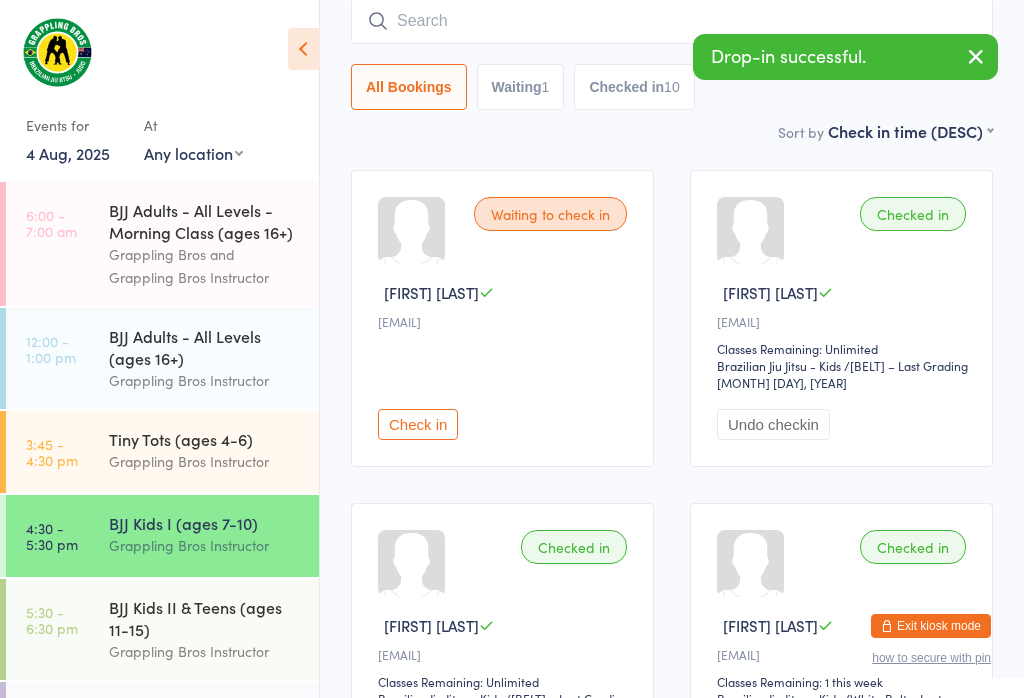 click on "BJJ Kids II & Teens (ages 11-15)" at bounding box center (205, 618) 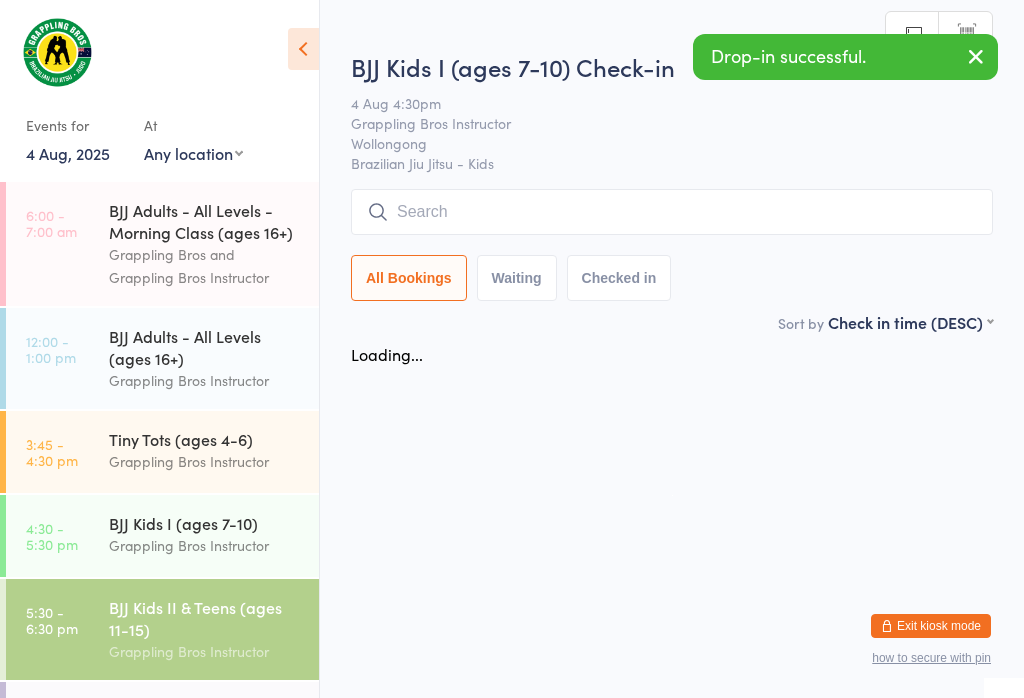 scroll, scrollTop: 0, scrollLeft: 0, axis: both 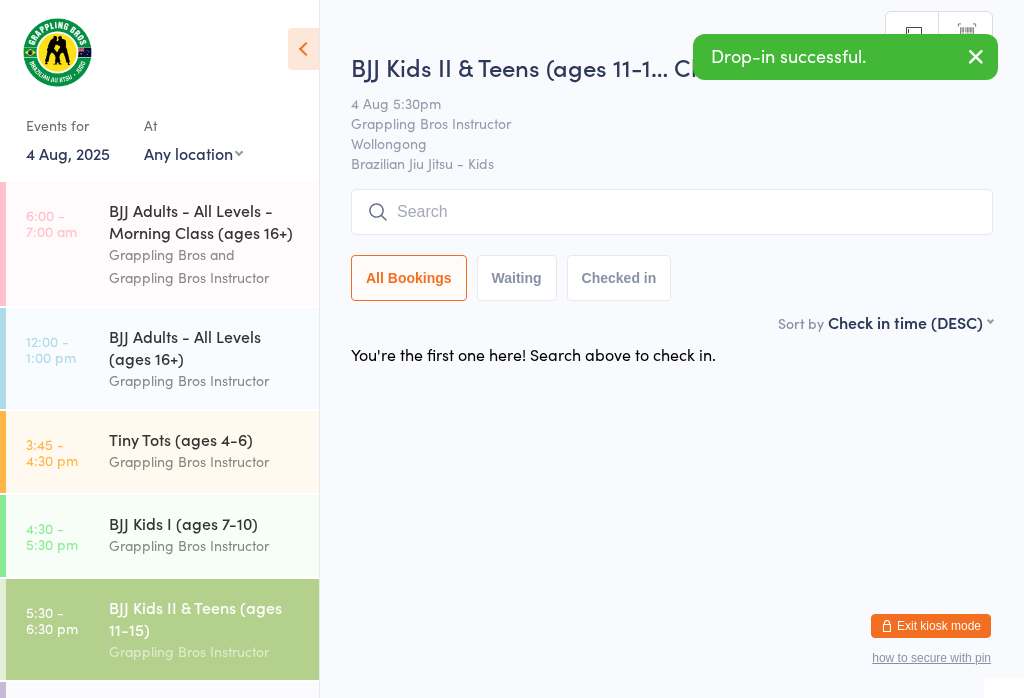 click at bounding box center [672, 212] 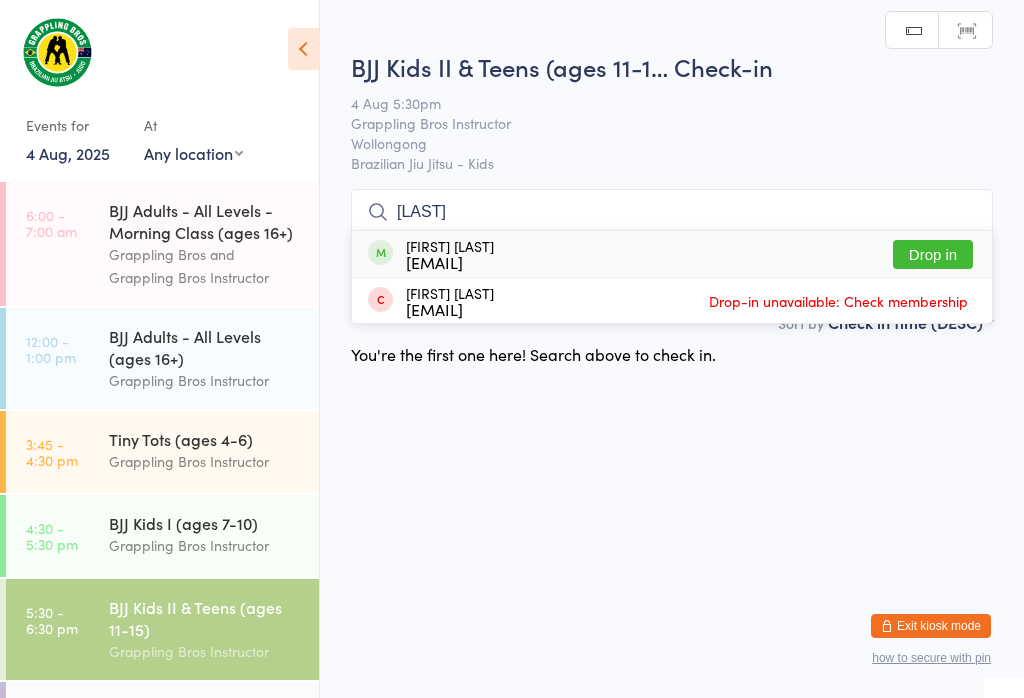 type on "[LAST]" 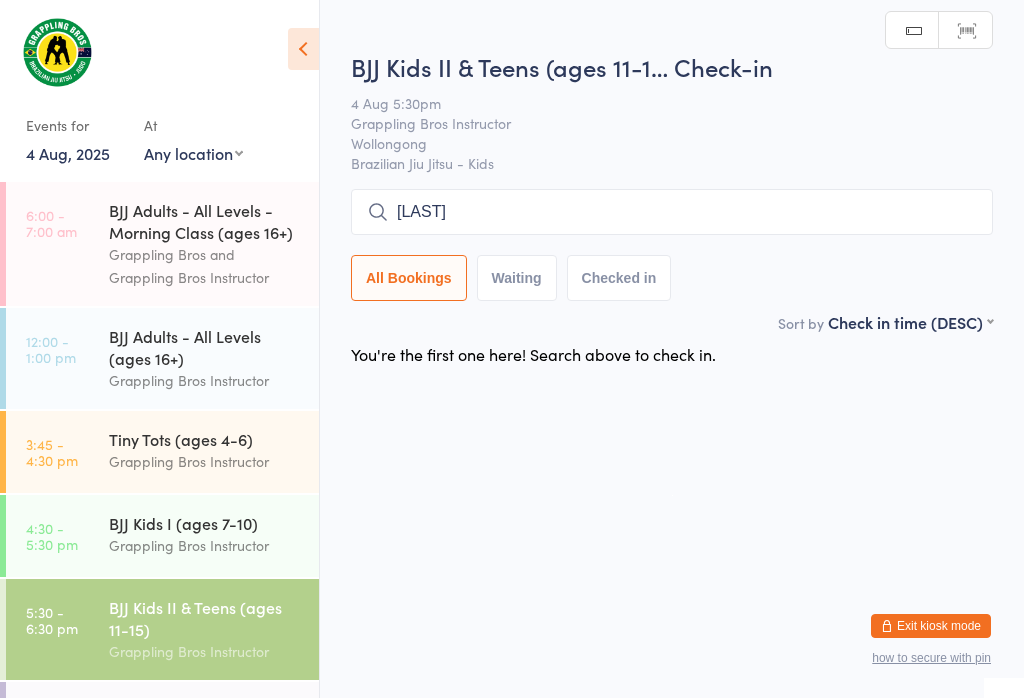 type 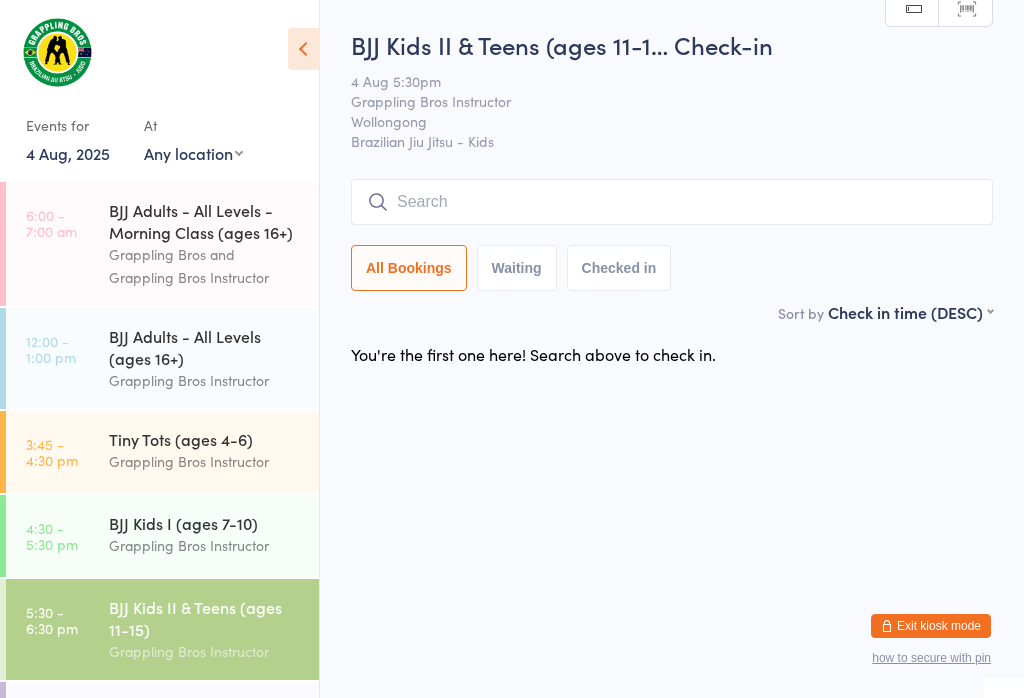 scroll, scrollTop: 0, scrollLeft: 0, axis: both 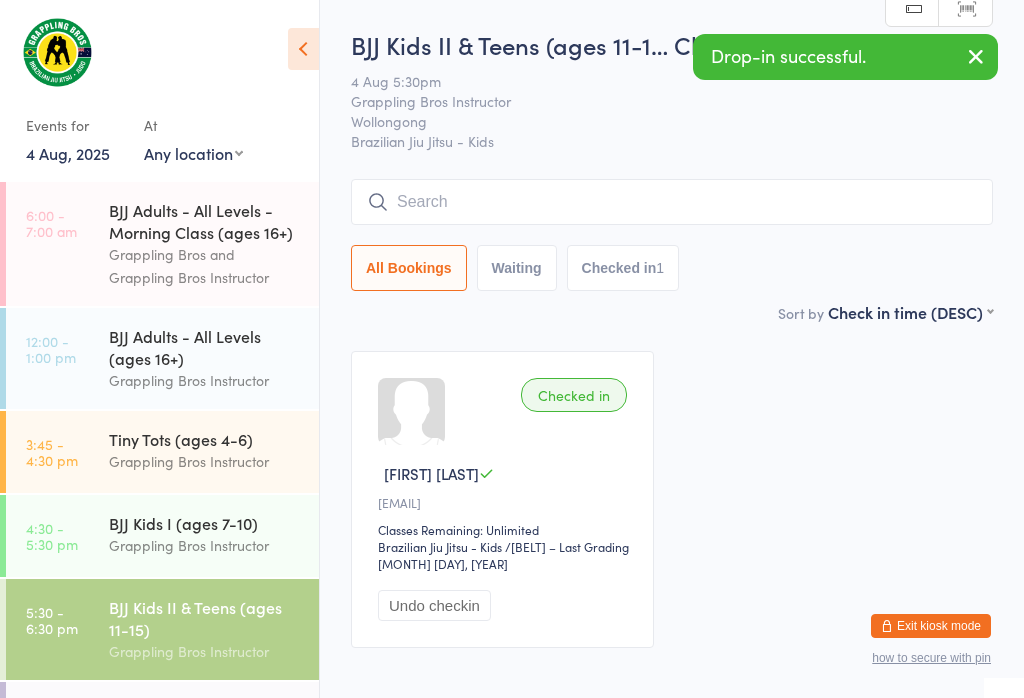 click on "BJJ Kids I (ages 7-10)" at bounding box center [205, 523] 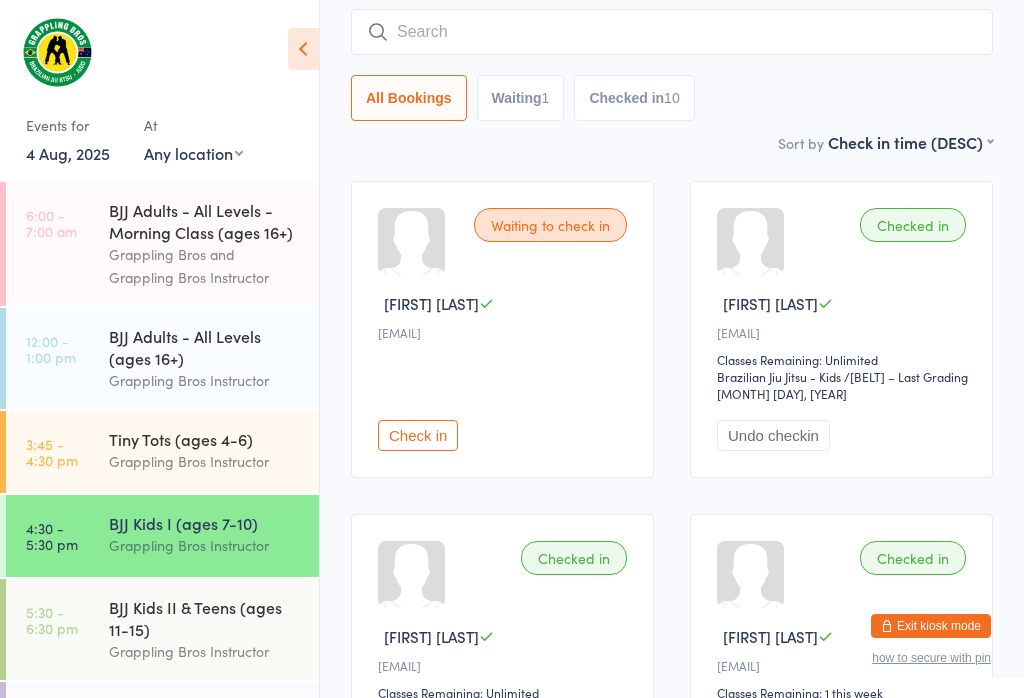 scroll, scrollTop: 171, scrollLeft: 0, axis: vertical 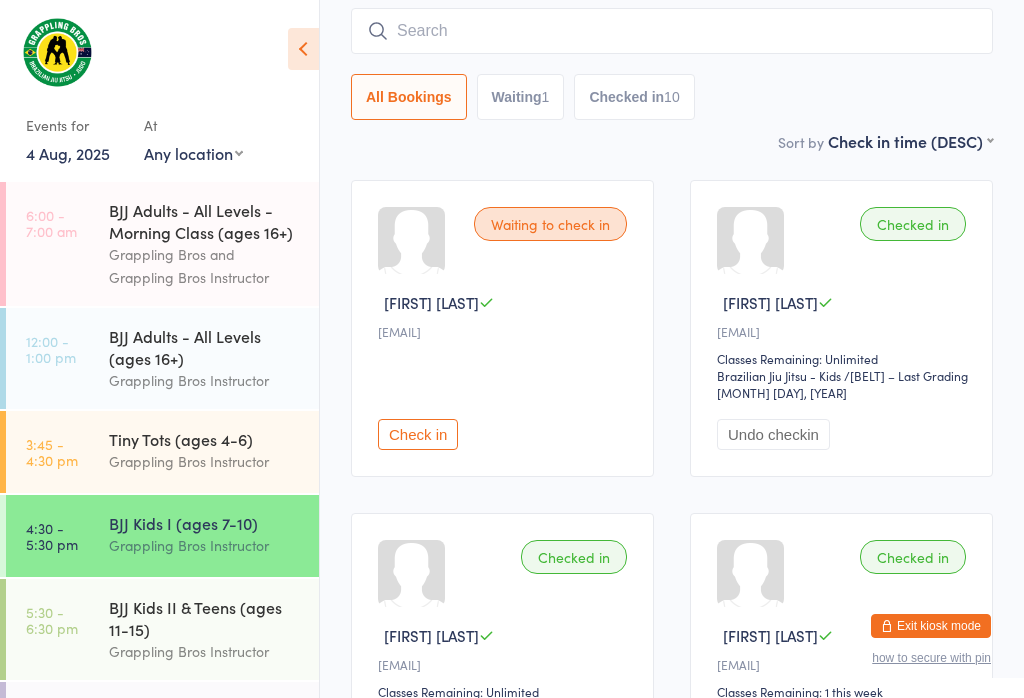 click on "Tiny Tots (ages 4-6)" at bounding box center [205, 439] 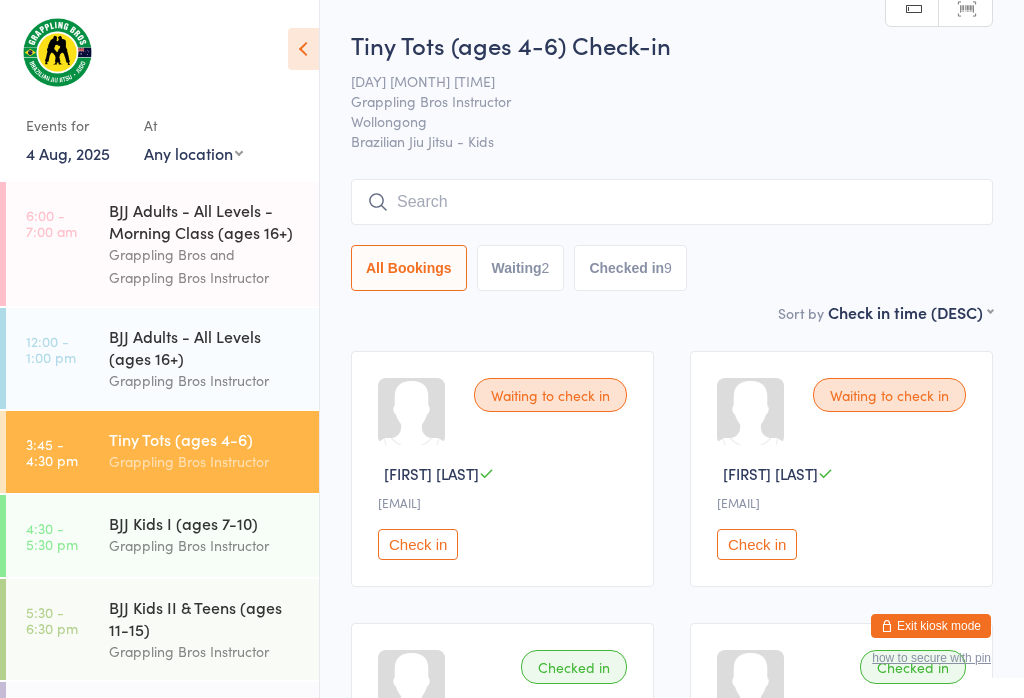 scroll, scrollTop: 0, scrollLeft: 0, axis: both 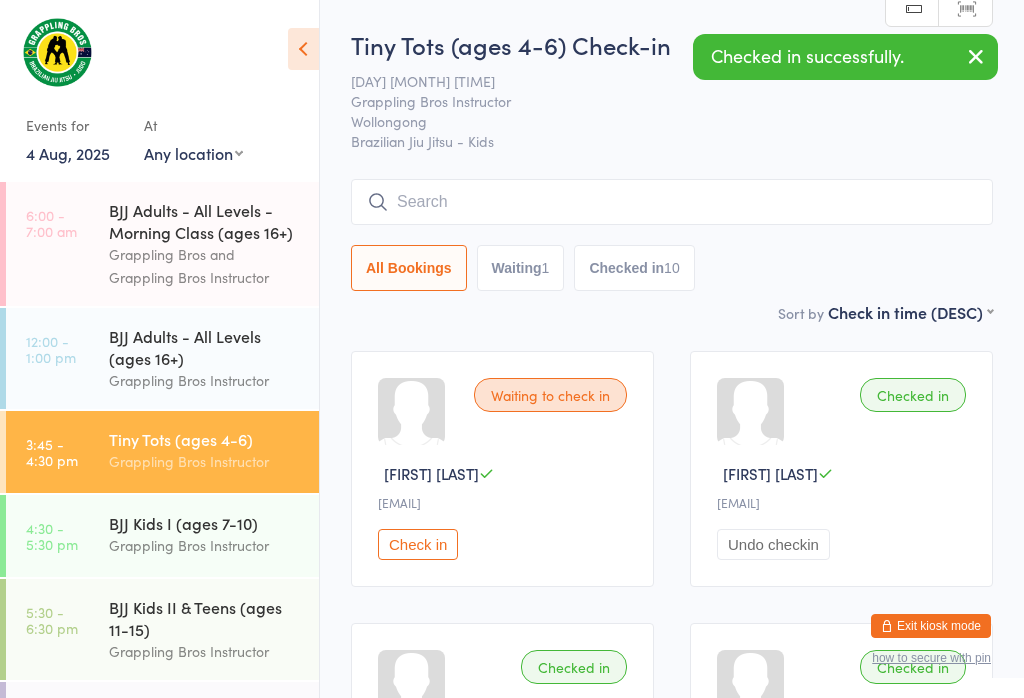 click on "Check in" at bounding box center (418, 544) 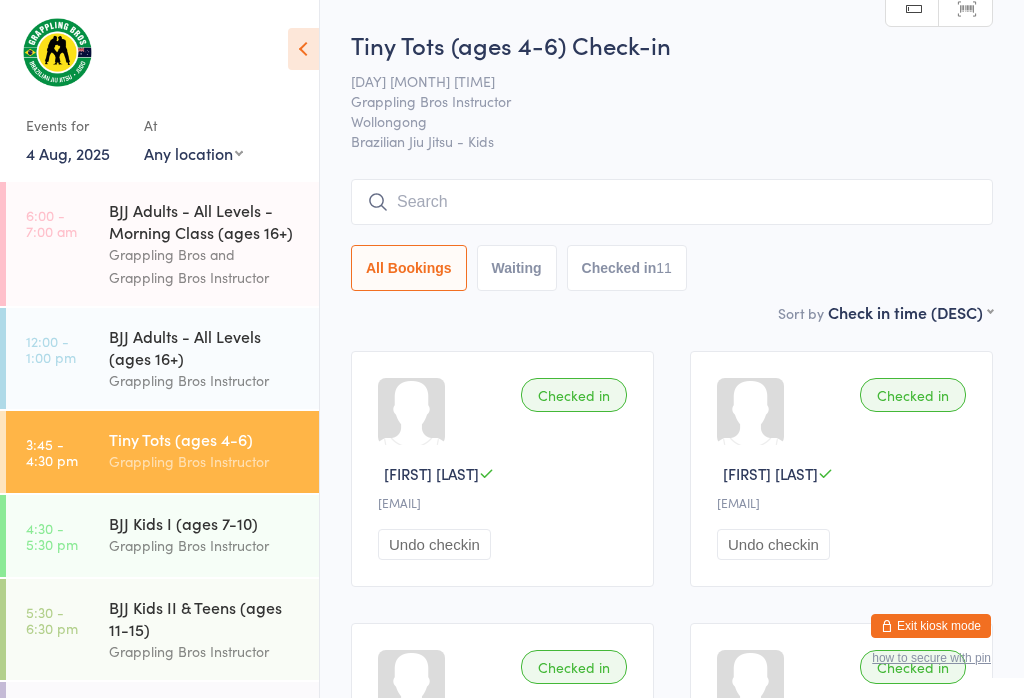 click on "Grappling Bros Instructor" at bounding box center [205, 545] 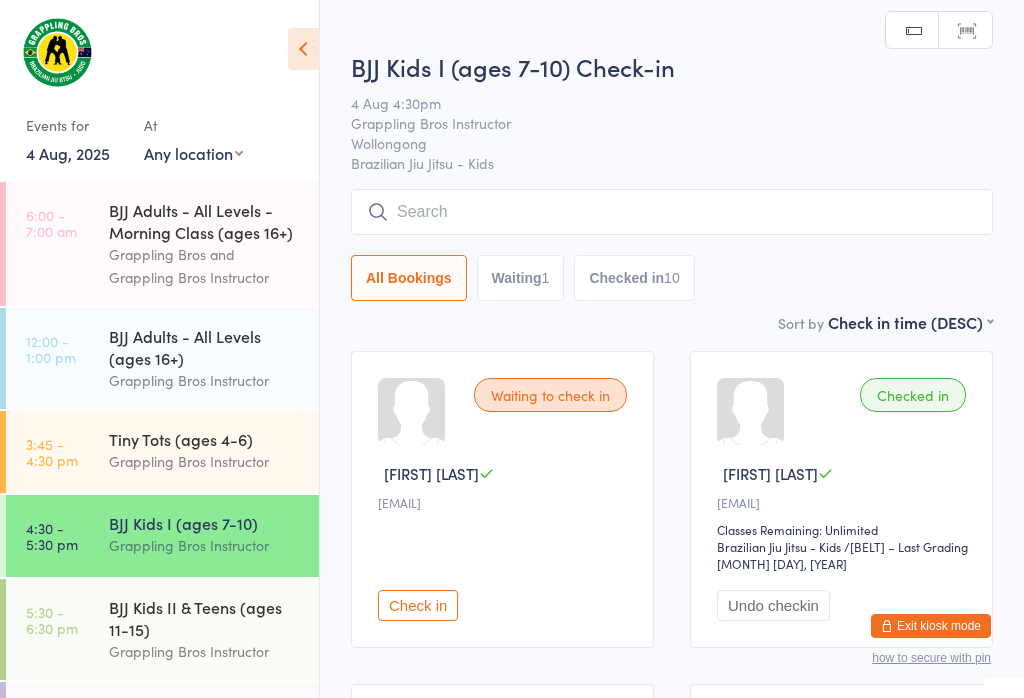 scroll, scrollTop: 0, scrollLeft: 0, axis: both 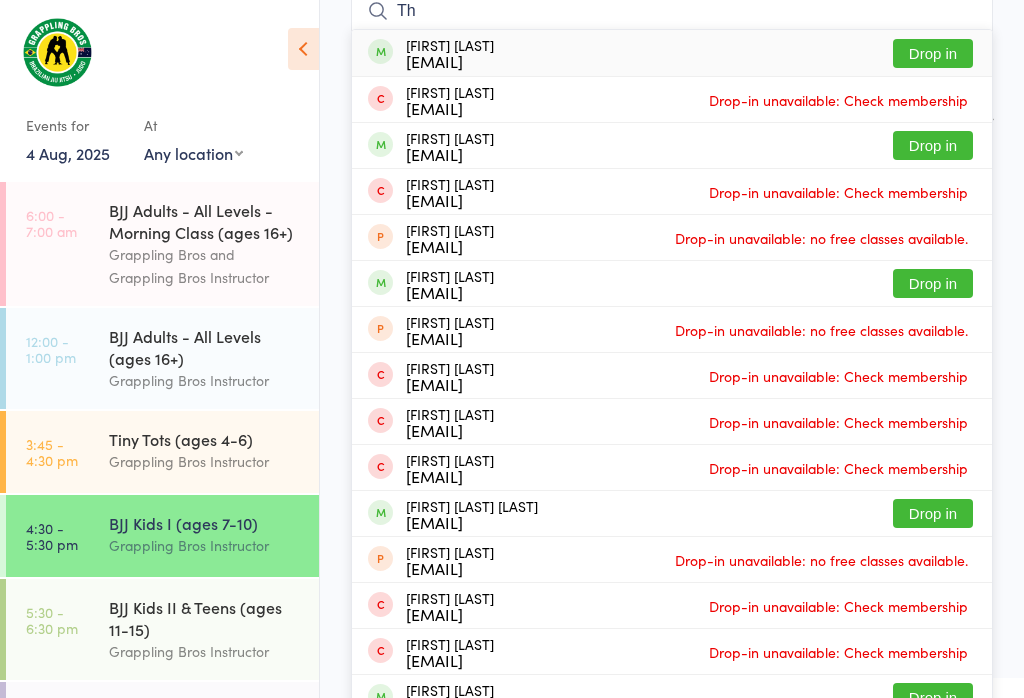 type on "T" 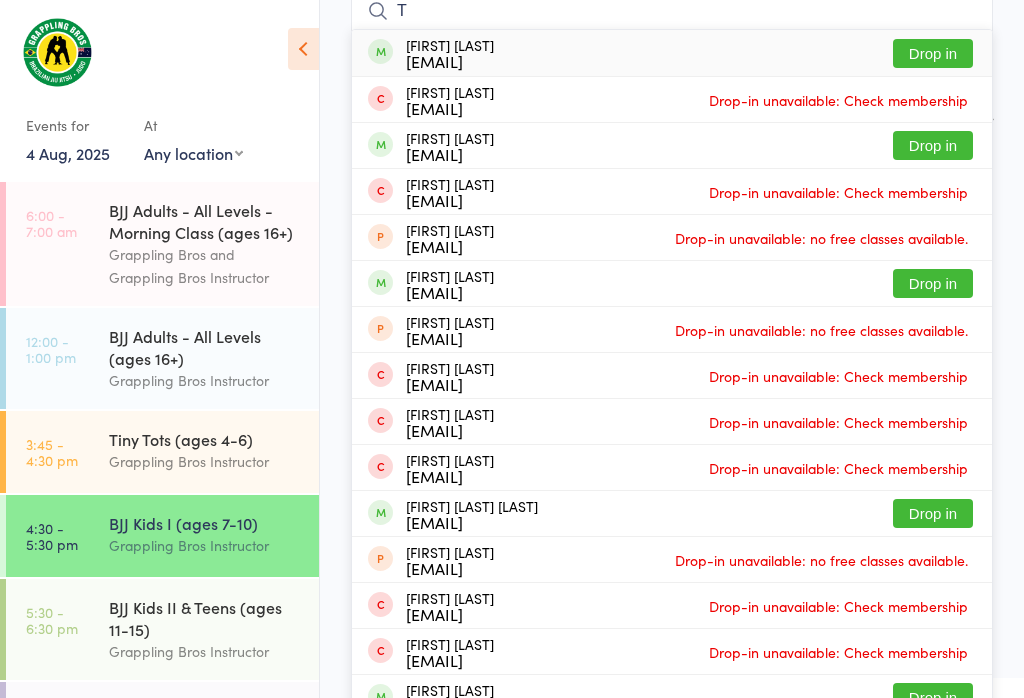 type 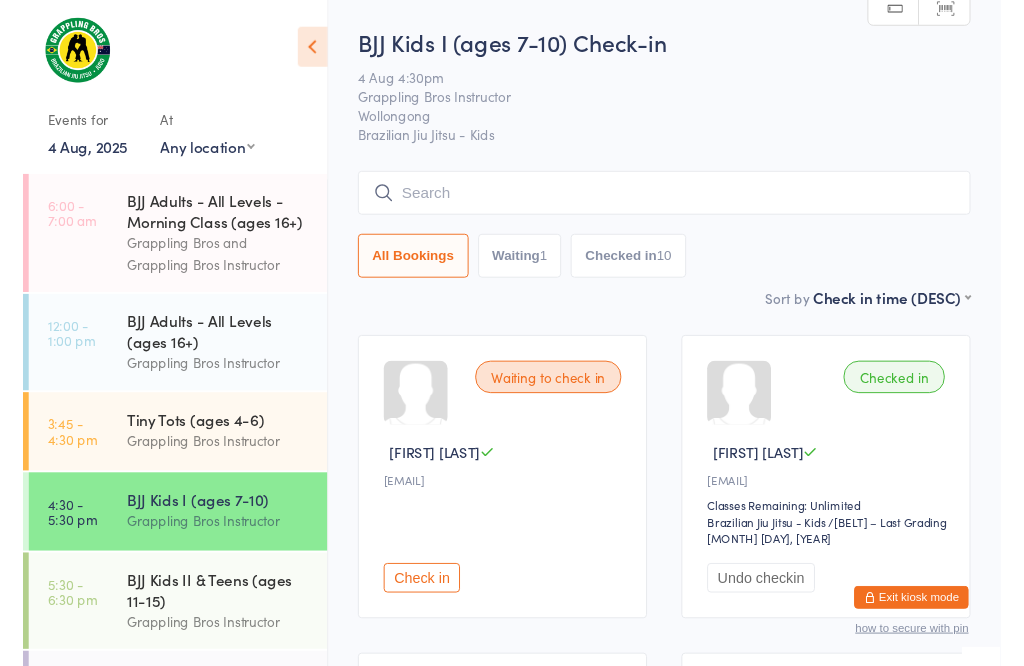 scroll, scrollTop: 0, scrollLeft: 0, axis: both 